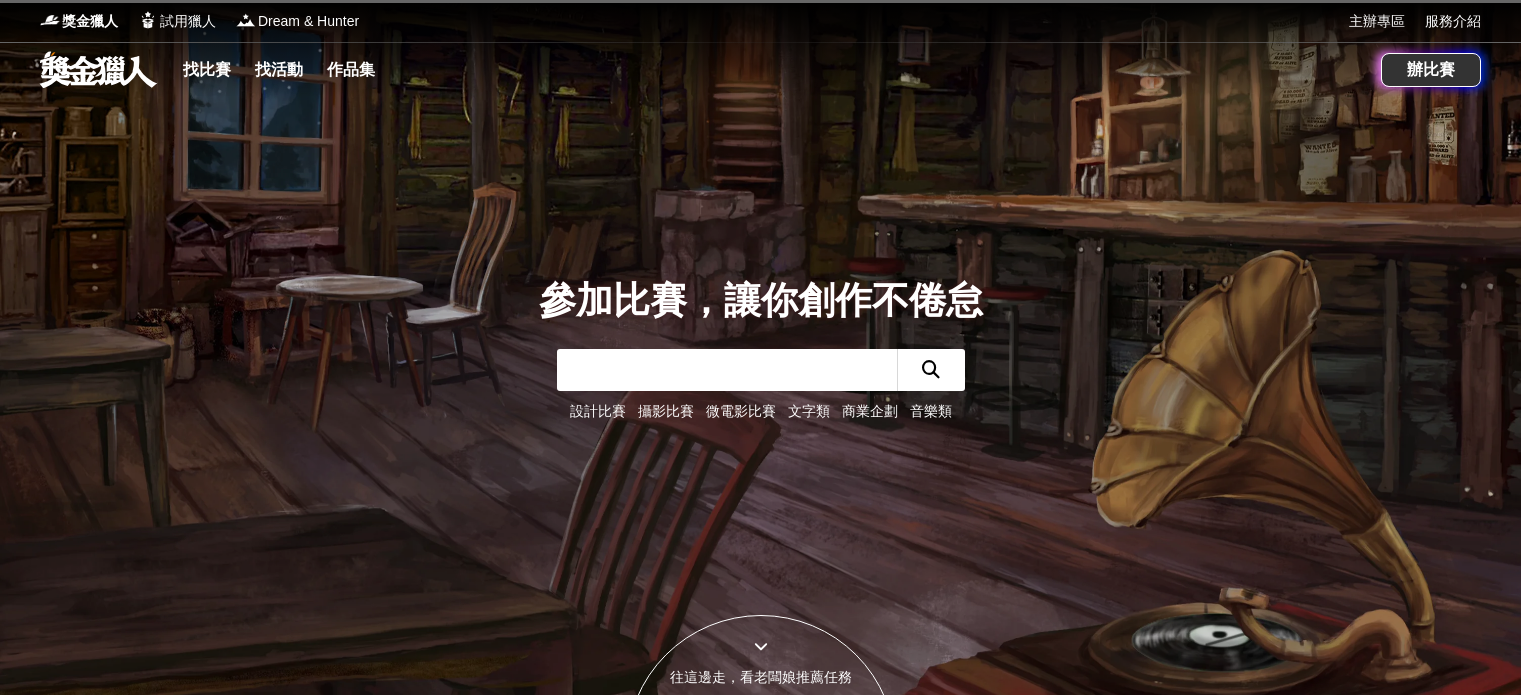 scroll, scrollTop: 0, scrollLeft: 0, axis: both 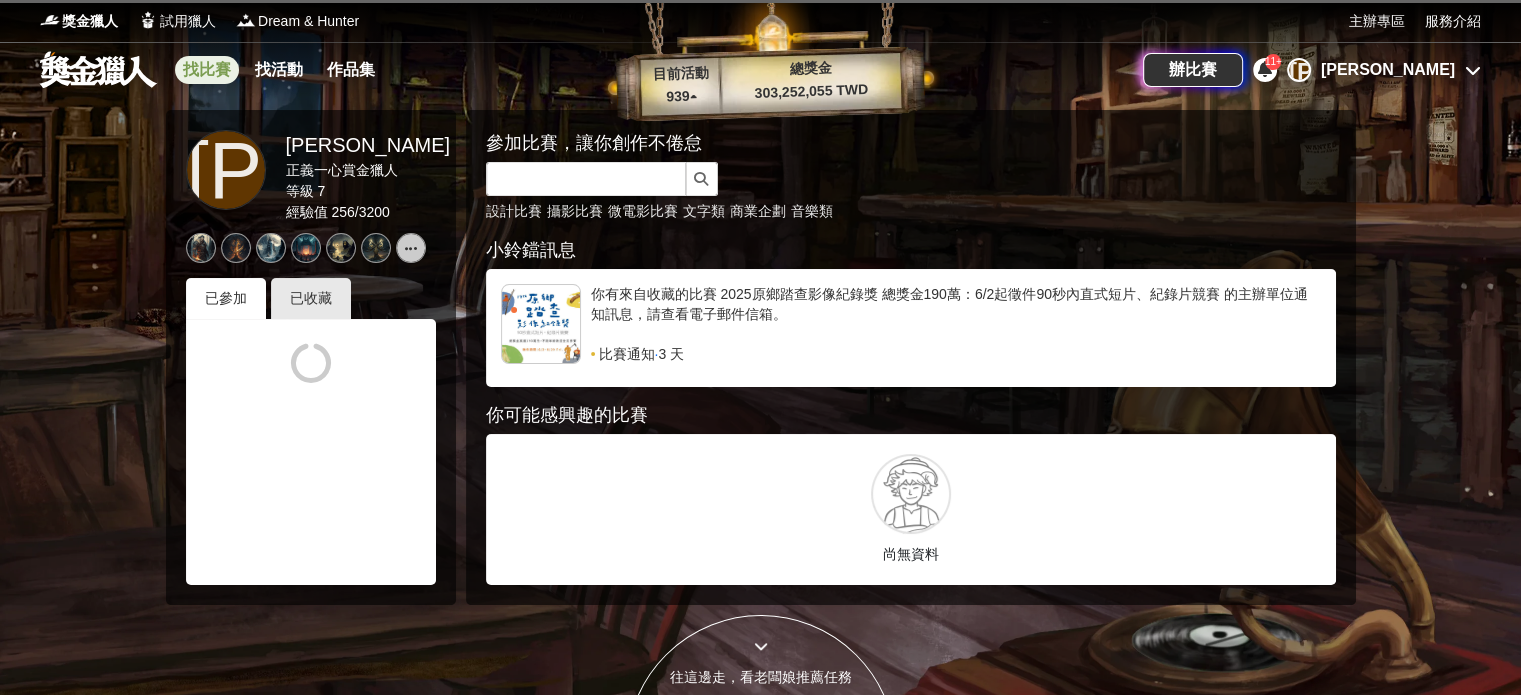 click on "找比賽" at bounding box center (207, 70) 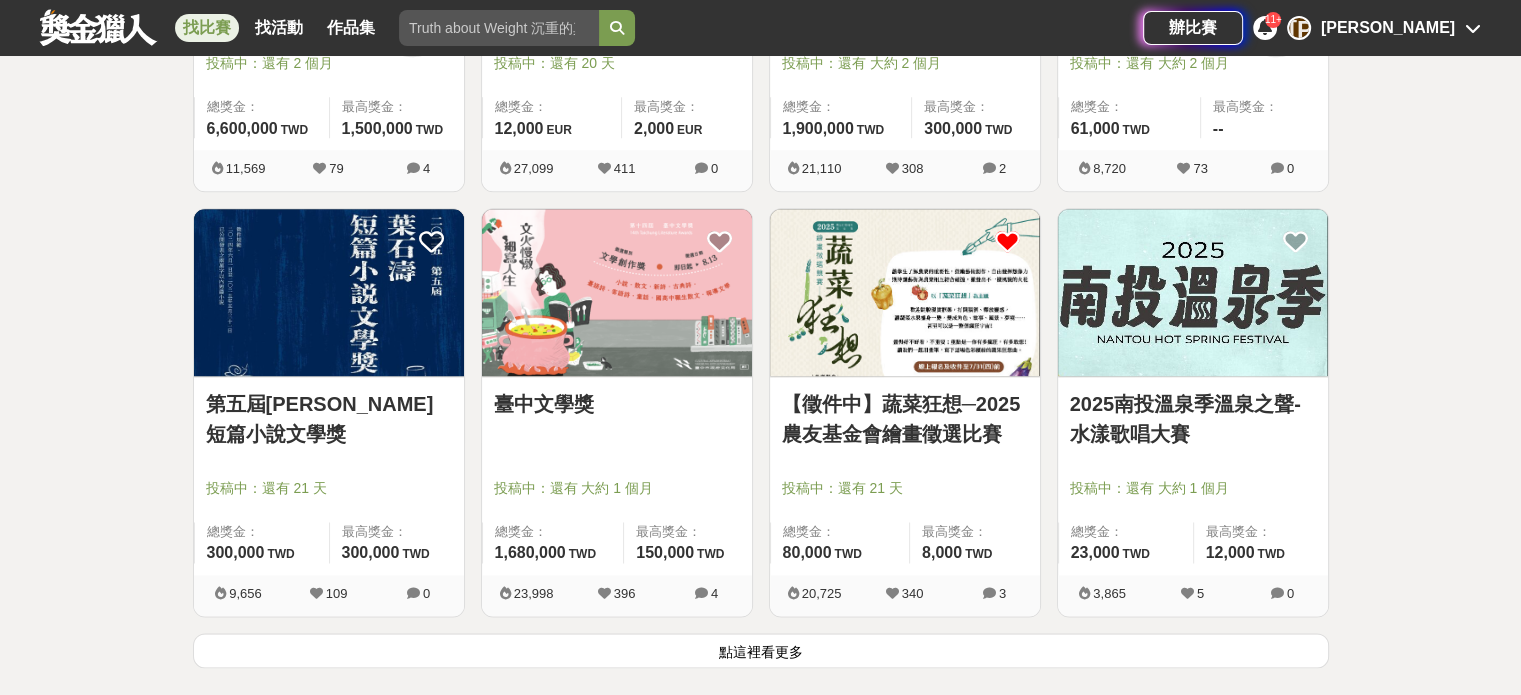 scroll, scrollTop: 2500, scrollLeft: 0, axis: vertical 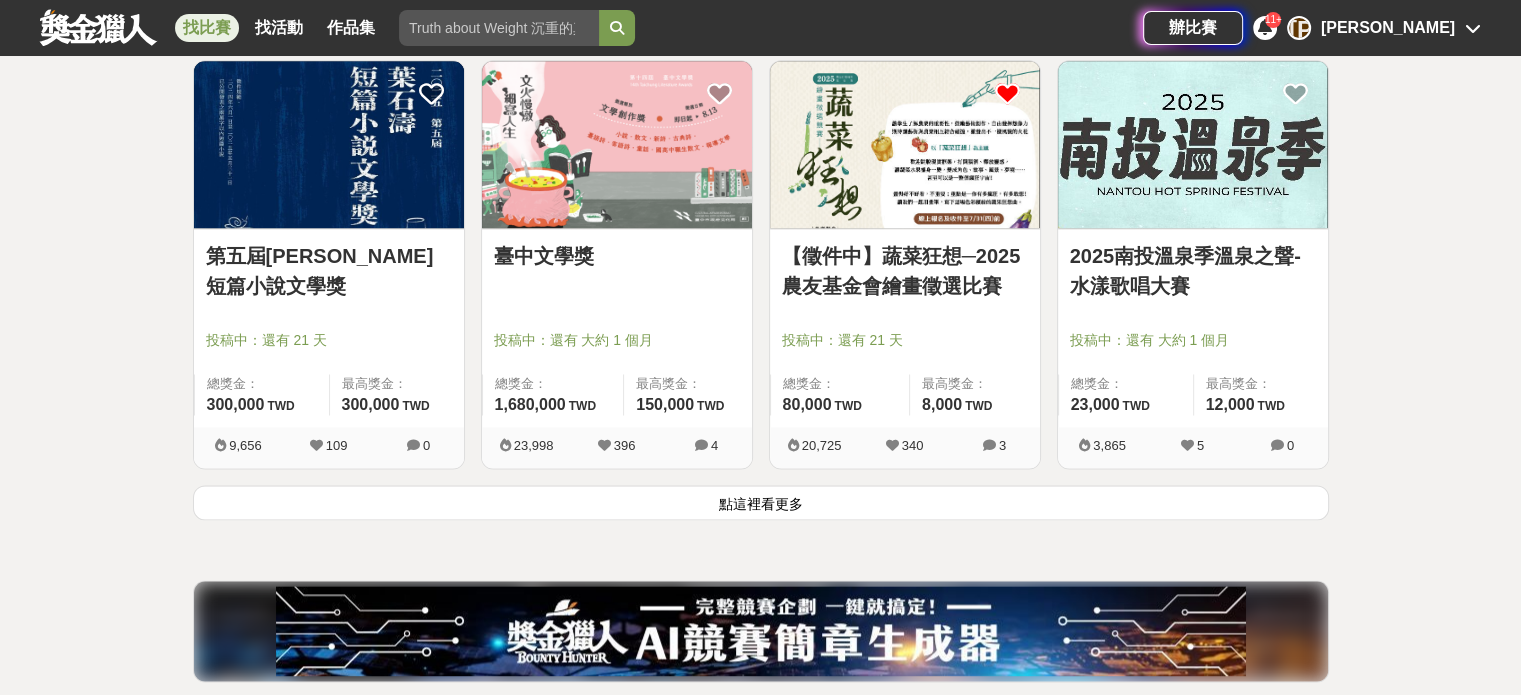 click on "點這裡看更多" at bounding box center [761, 502] 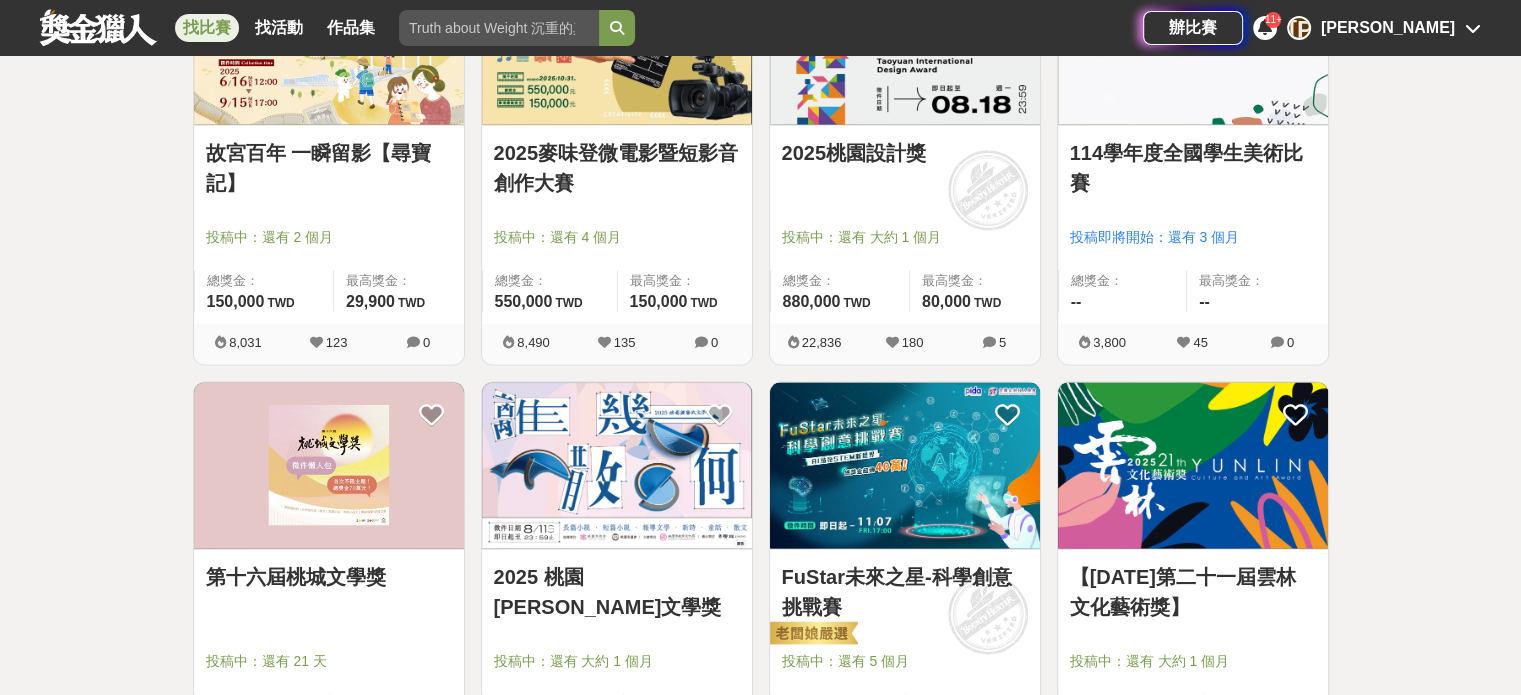 scroll, scrollTop: 4300, scrollLeft: 0, axis: vertical 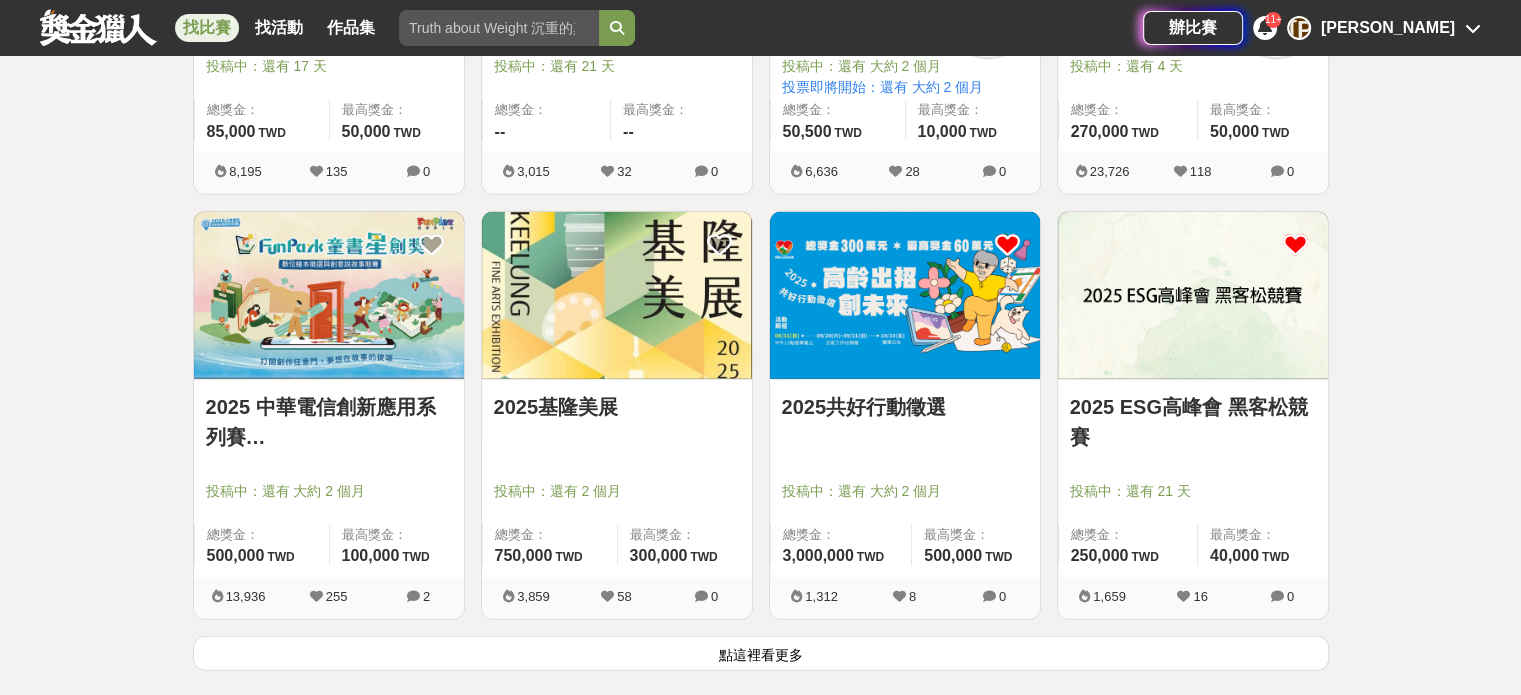 drag, startPoint x: 507, startPoint y: 324, endPoint x: 496, endPoint y: 316, distance: 13.601471 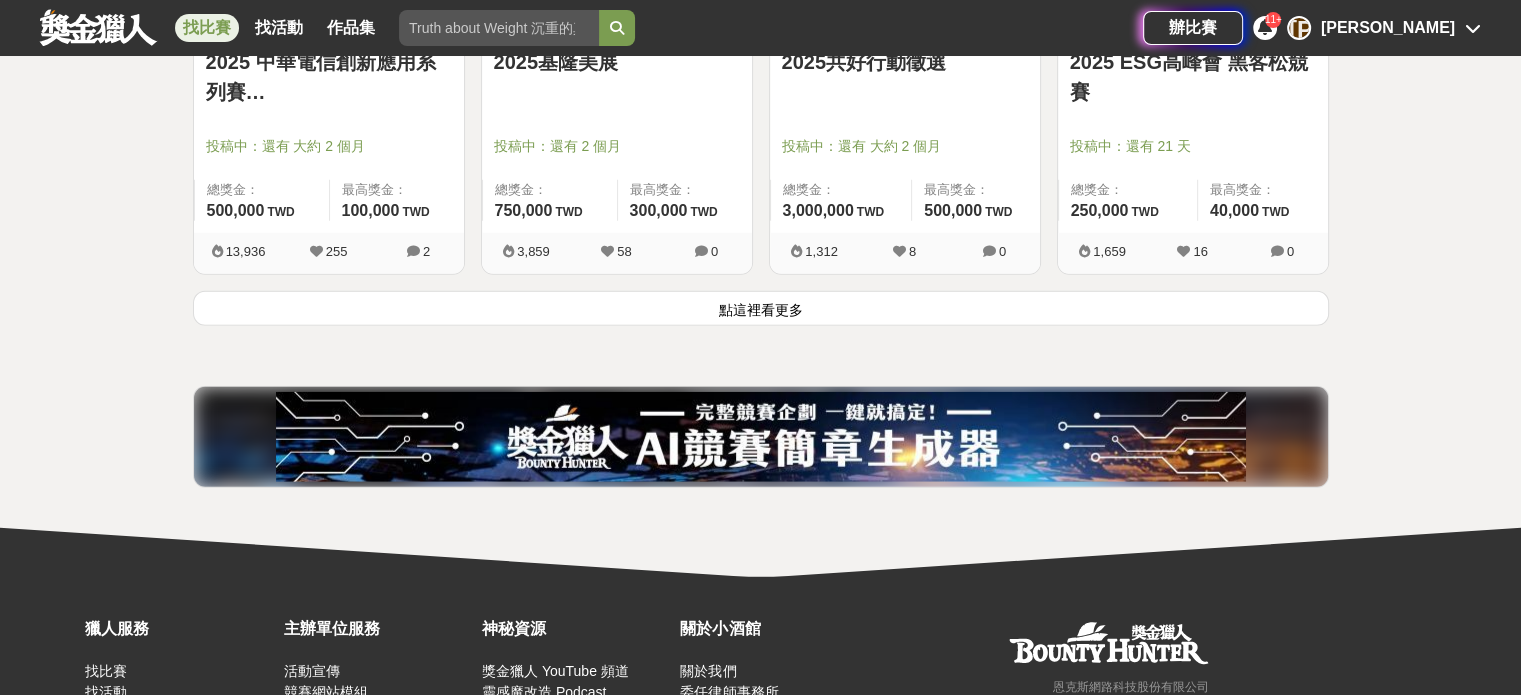 scroll, scrollTop: 5399, scrollLeft: 0, axis: vertical 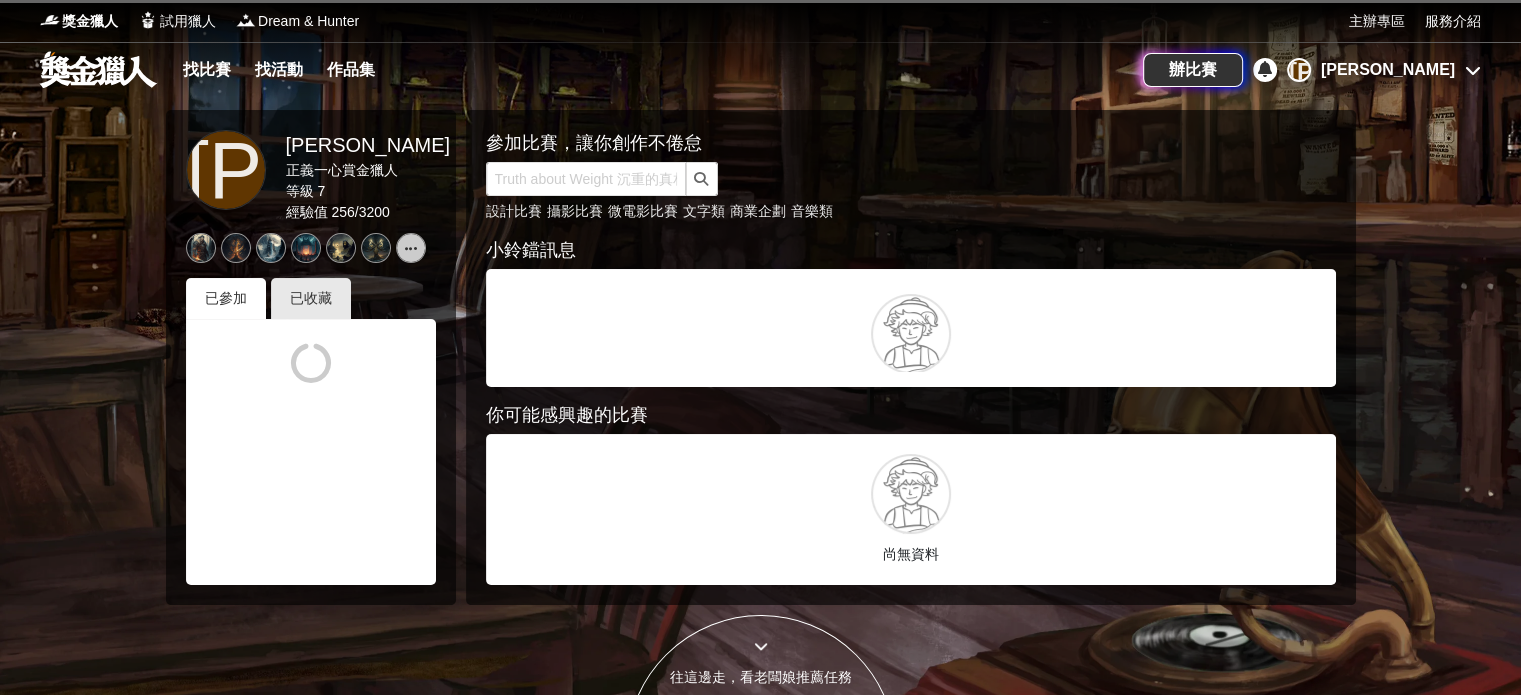 click at bounding box center (1473, 70) 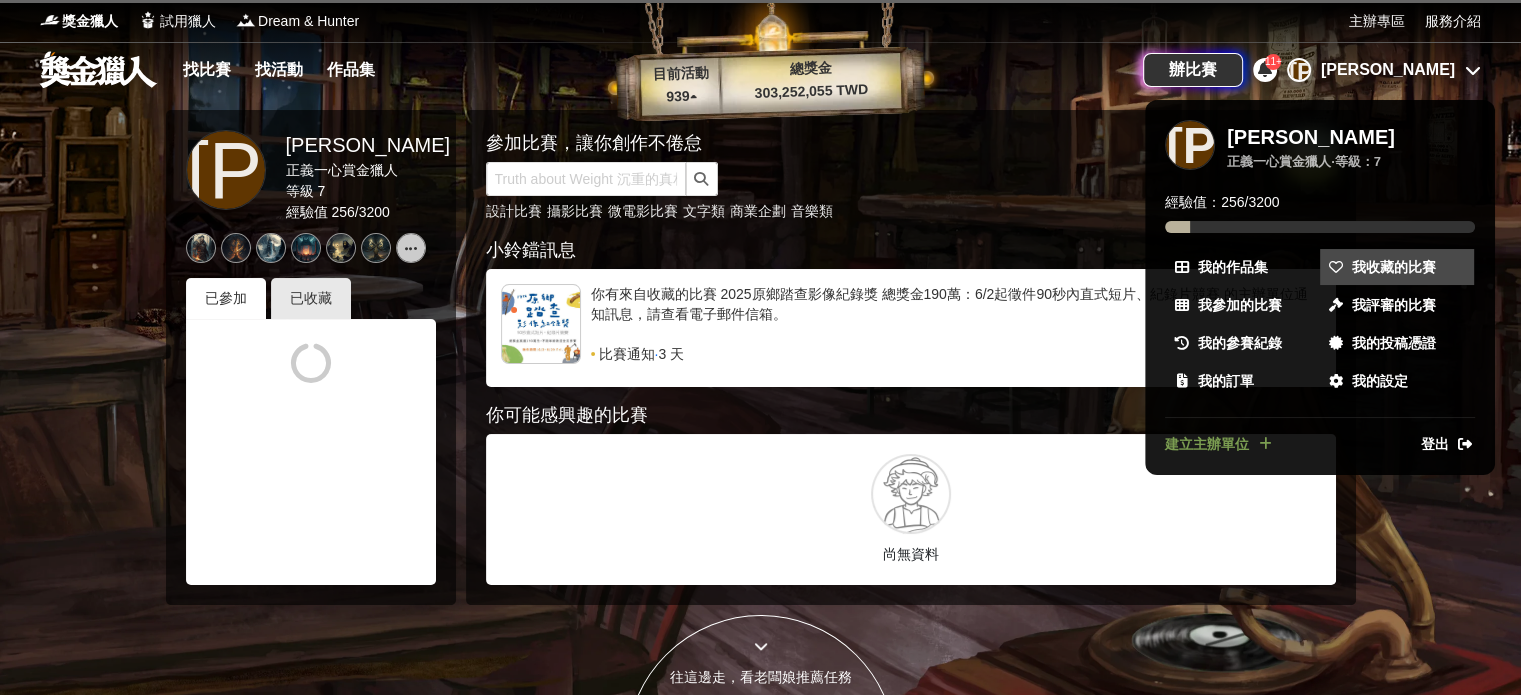 click on "我收藏的比賽" at bounding box center (1394, 267) 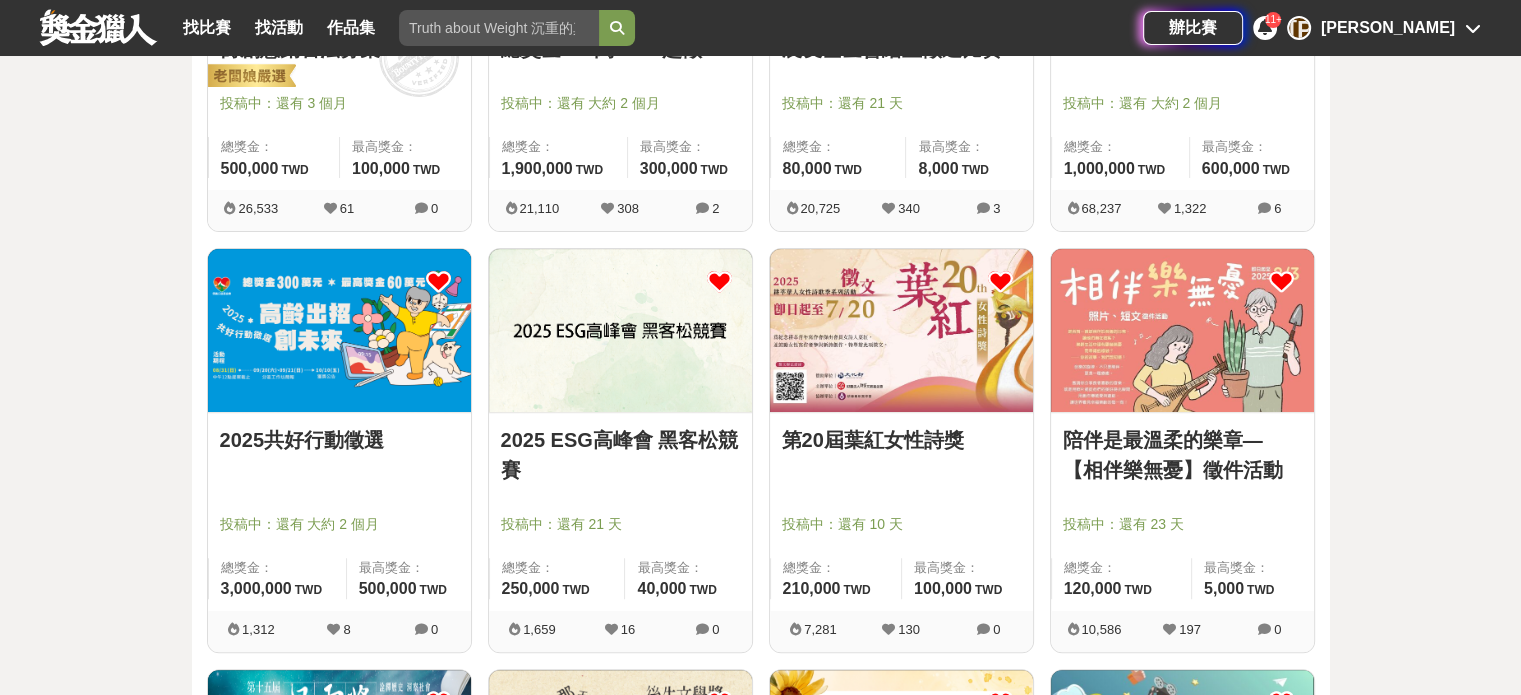 scroll, scrollTop: 533, scrollLeft: 0, axis: vertical 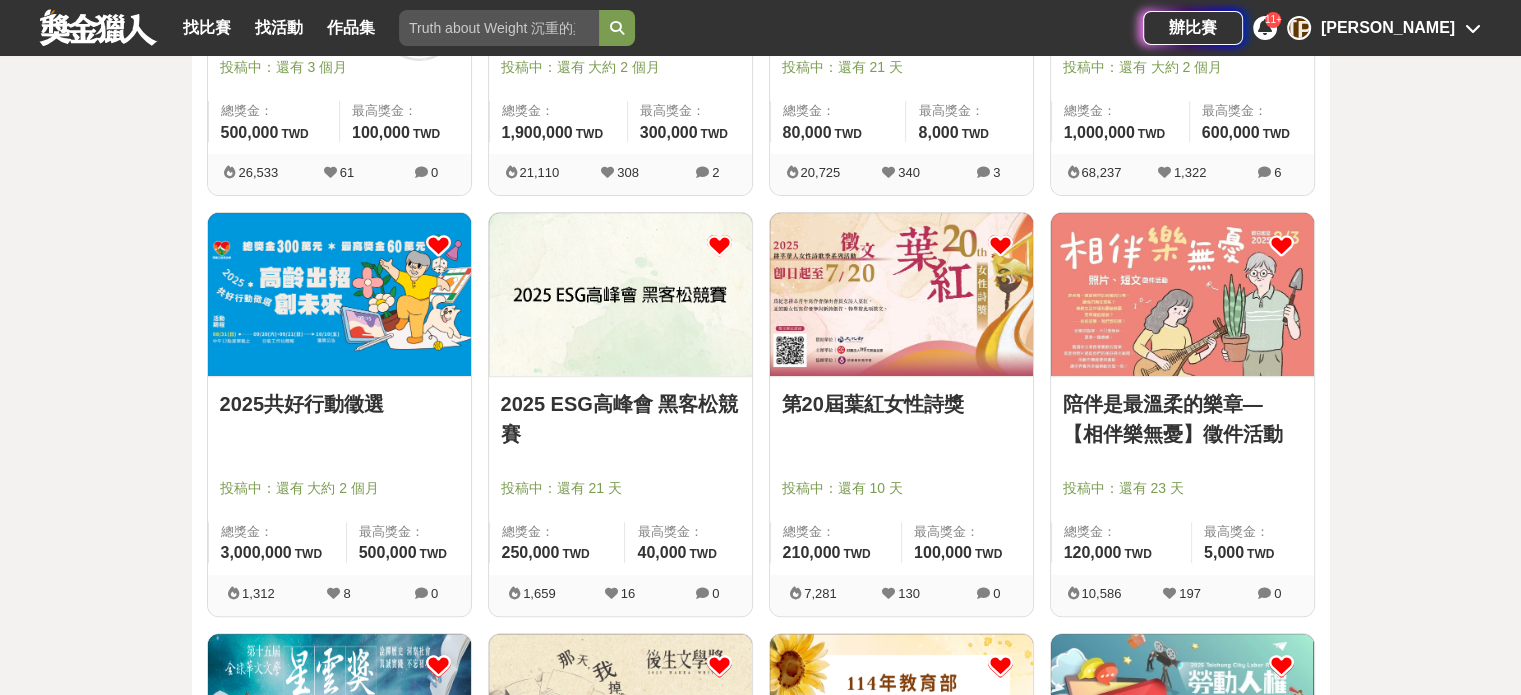 click at bounding box center (901, 294) 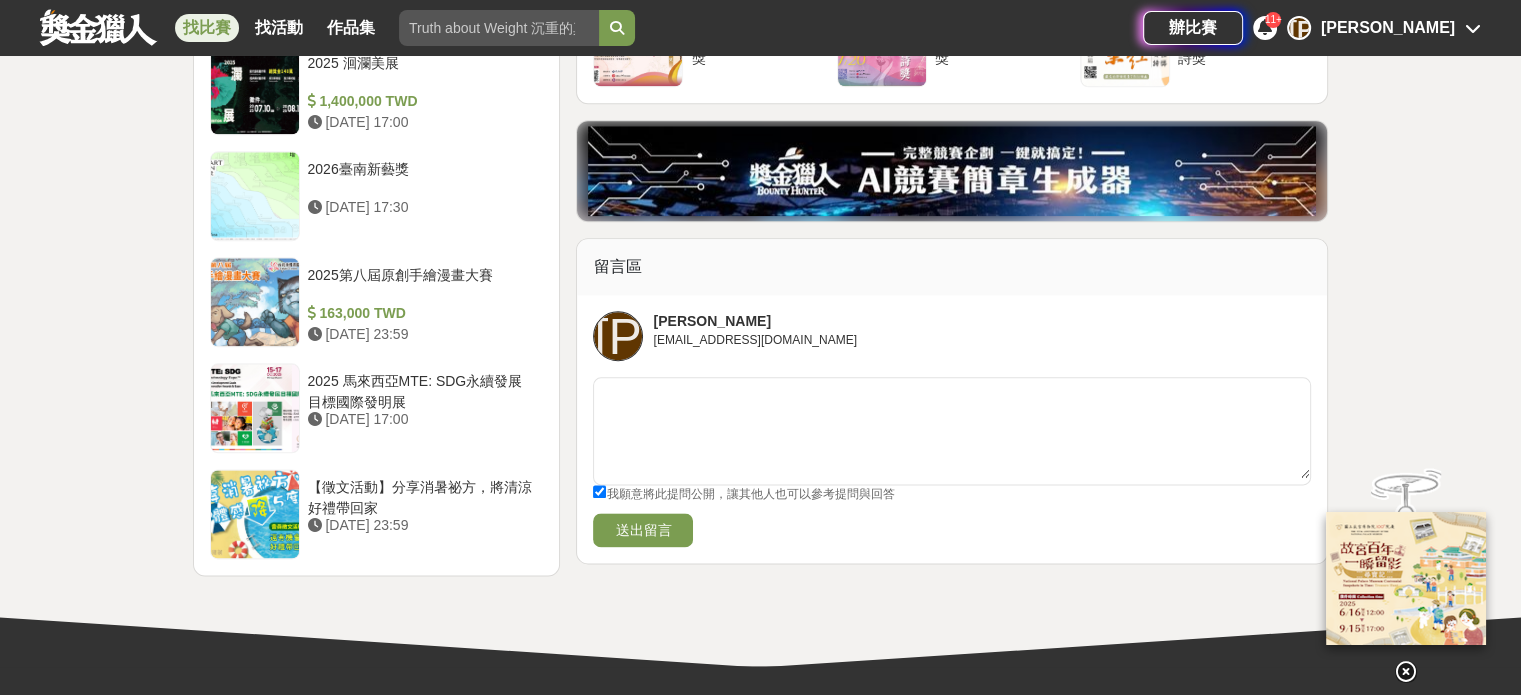 scroll, scrollTop: 2600, scrollLeft: 0, axis: vertical 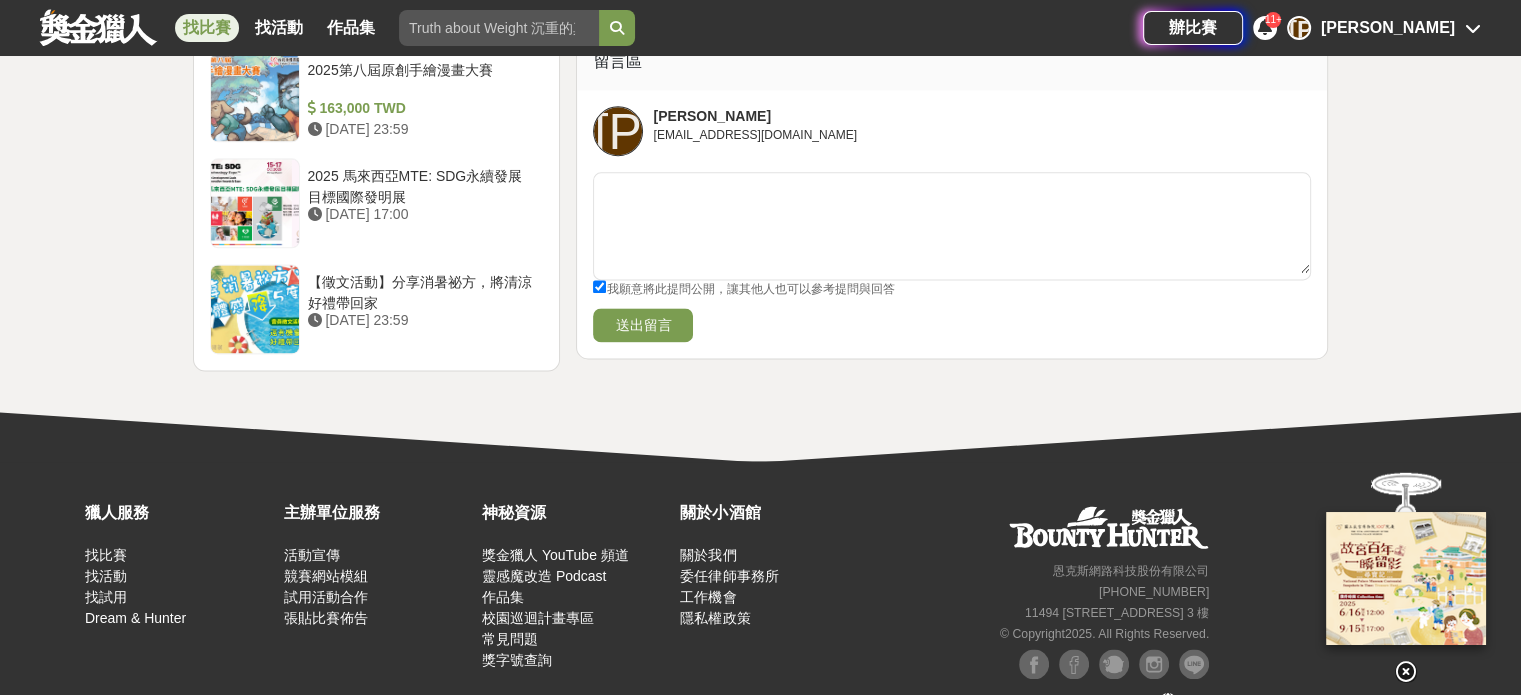 click on "找比賽" at bounding box center (207, 28) 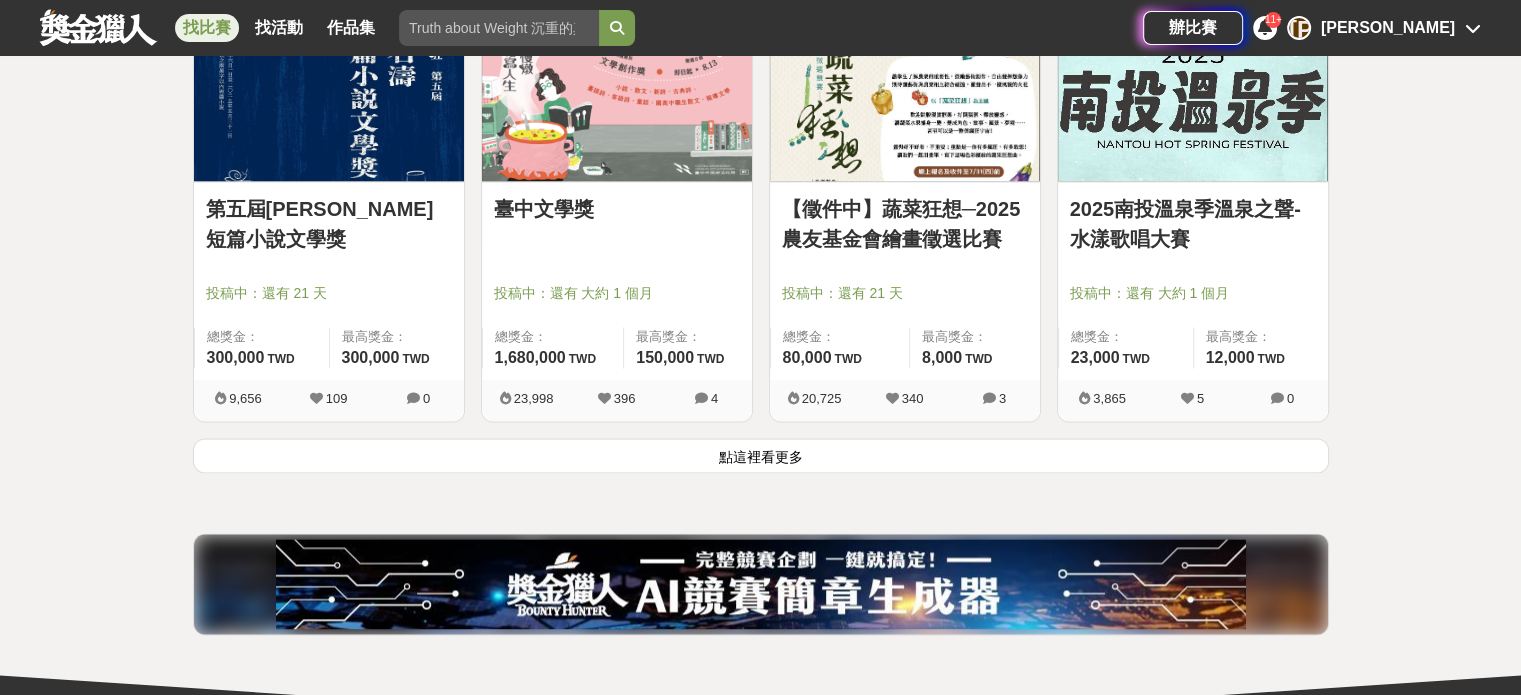 scroll, scrollTop: 2548, scrollLeft: 0, axis: vertical 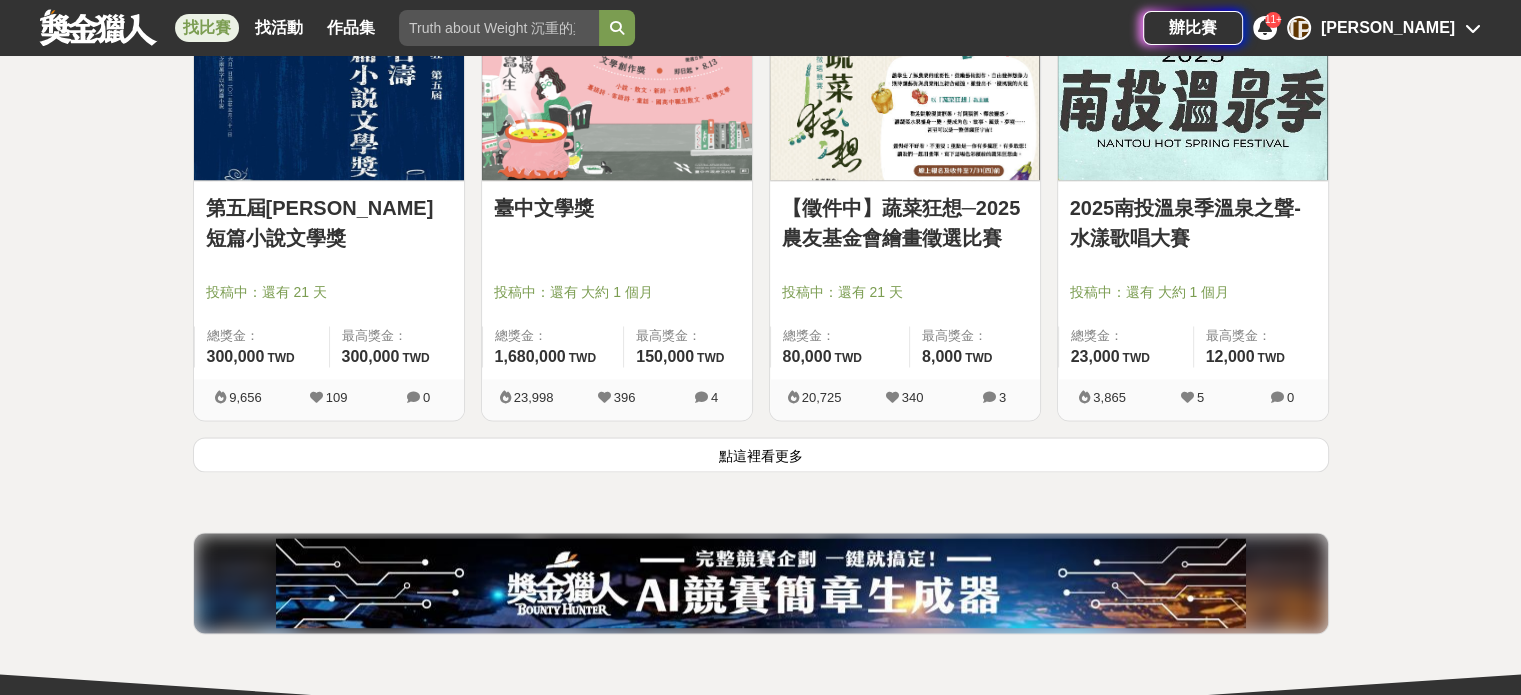 click on "點這裡看更多" at bounding box center [761, 454] 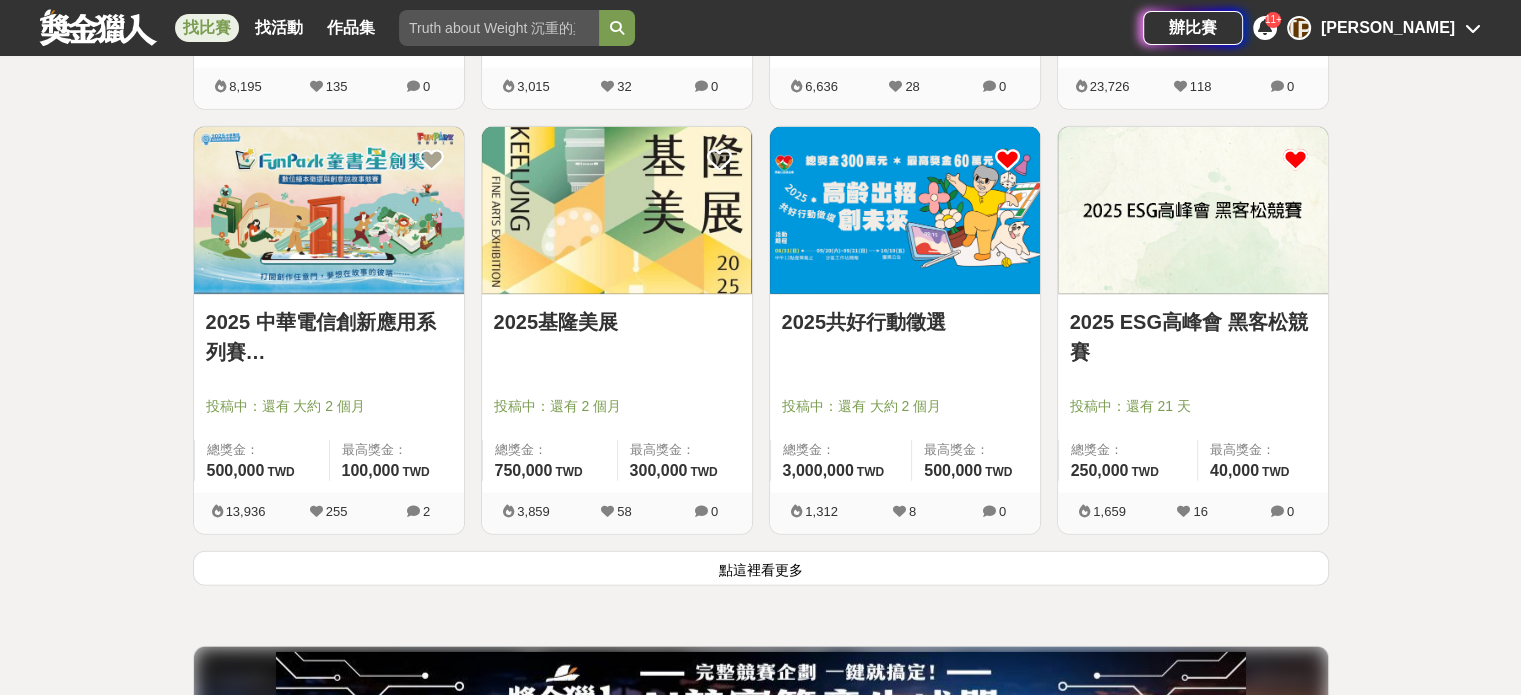 scroll, scrollTop: 5148, scrollLeft: 0, axis: vertical 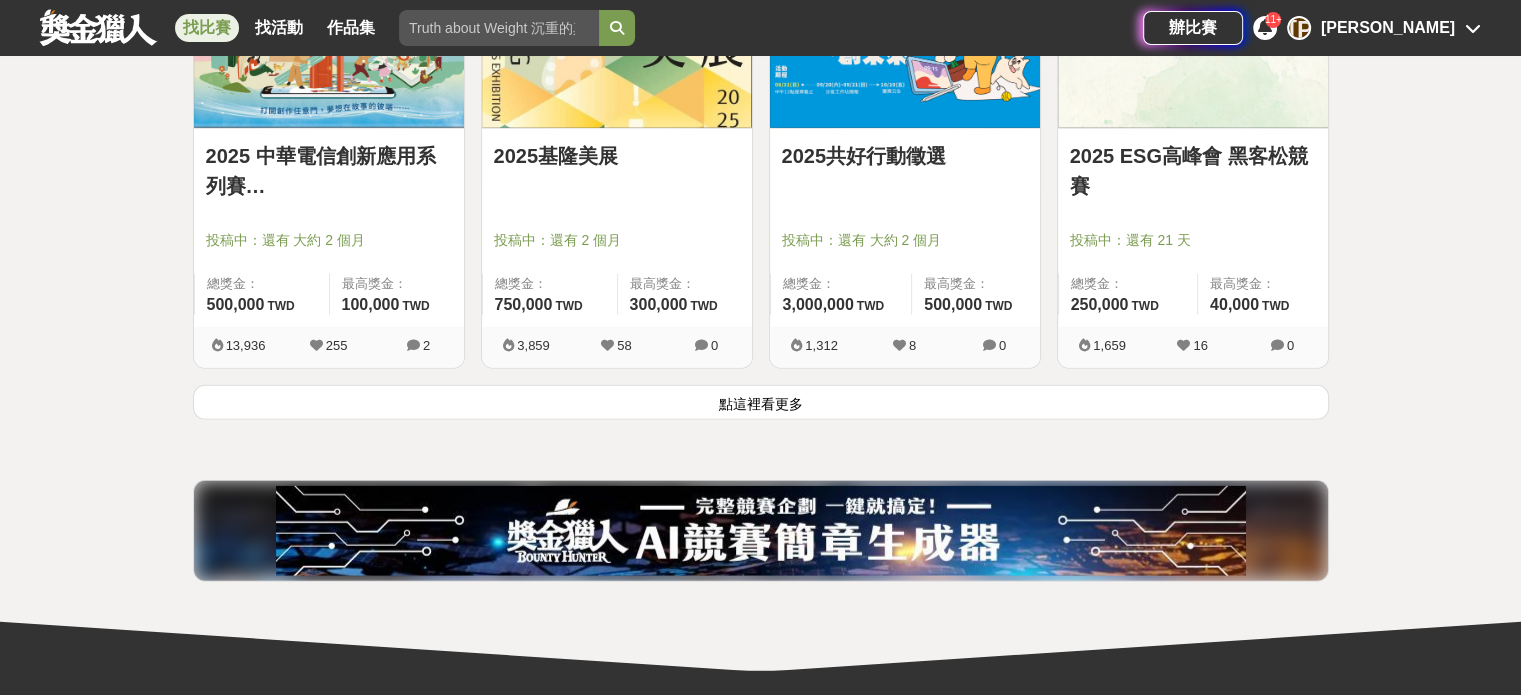 click on "點這裡看更多" at bounding box center (761, 402) 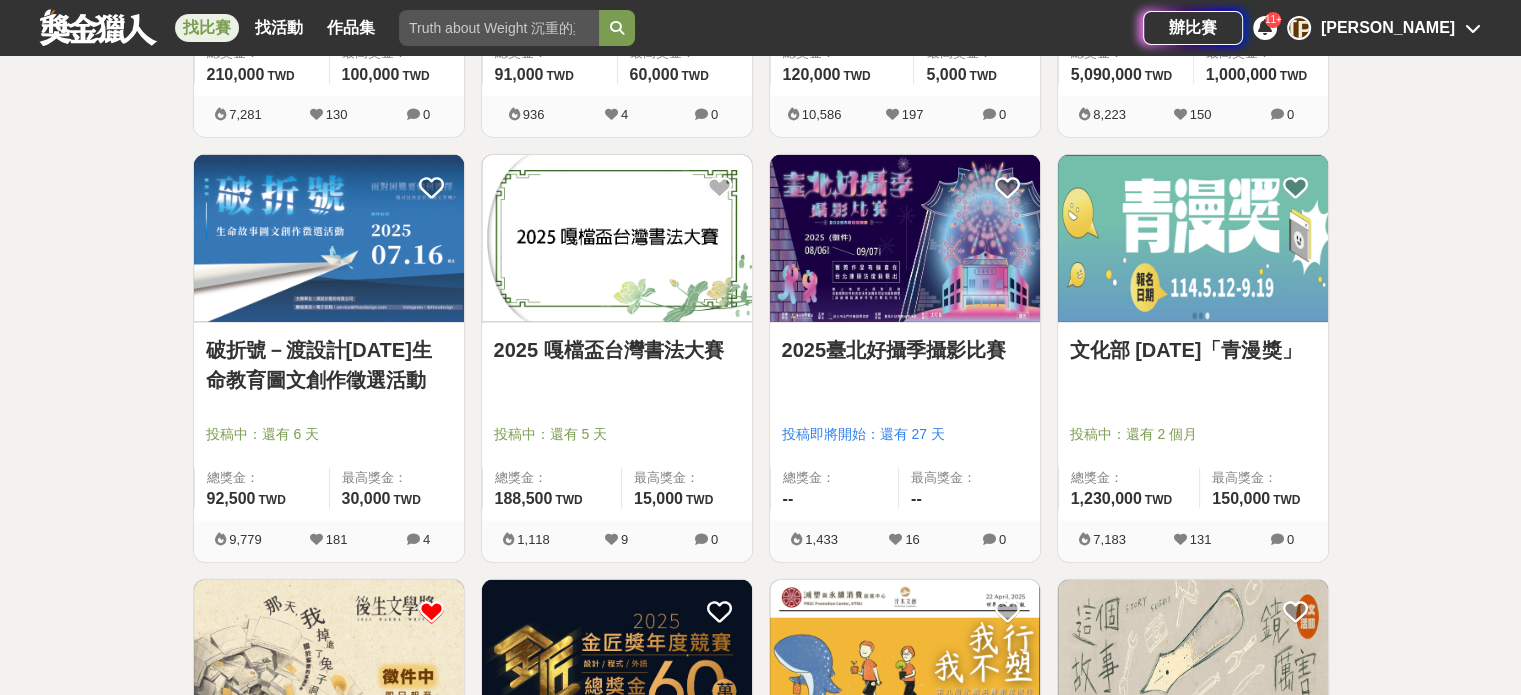 scroll, scrollTop: 6248, scrollLeft: 0, axis: vertical 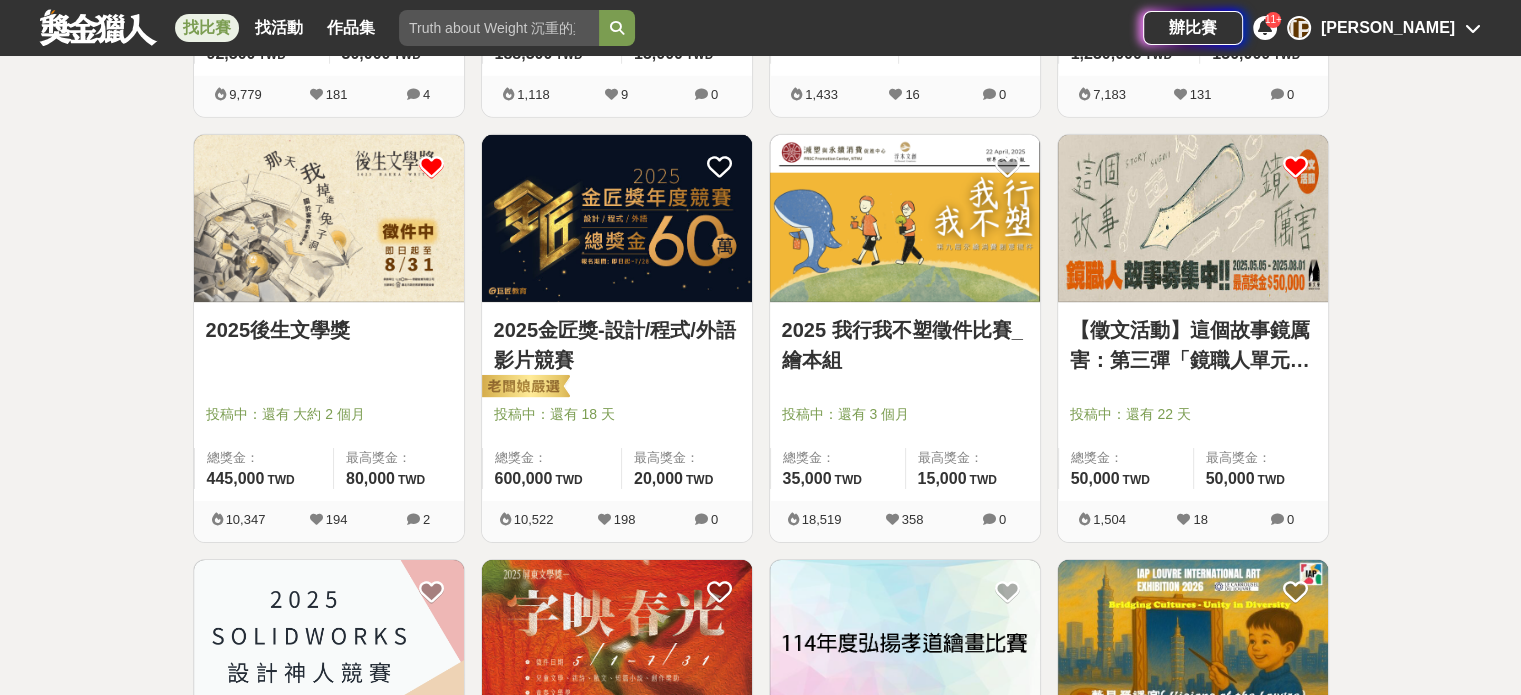click at bounding box center (1295, 167) 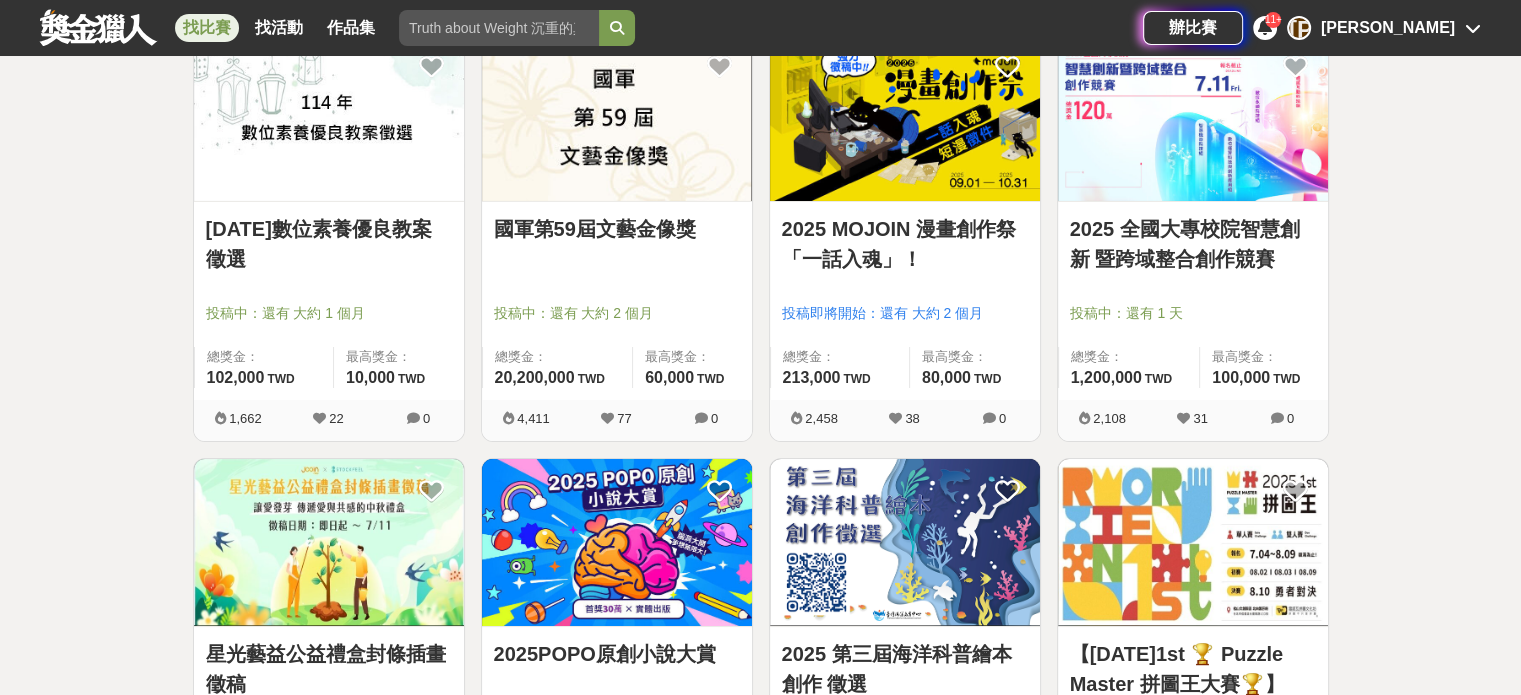 scroll, scrollTop: 7448, scrollLeft: 0, axis: vertical 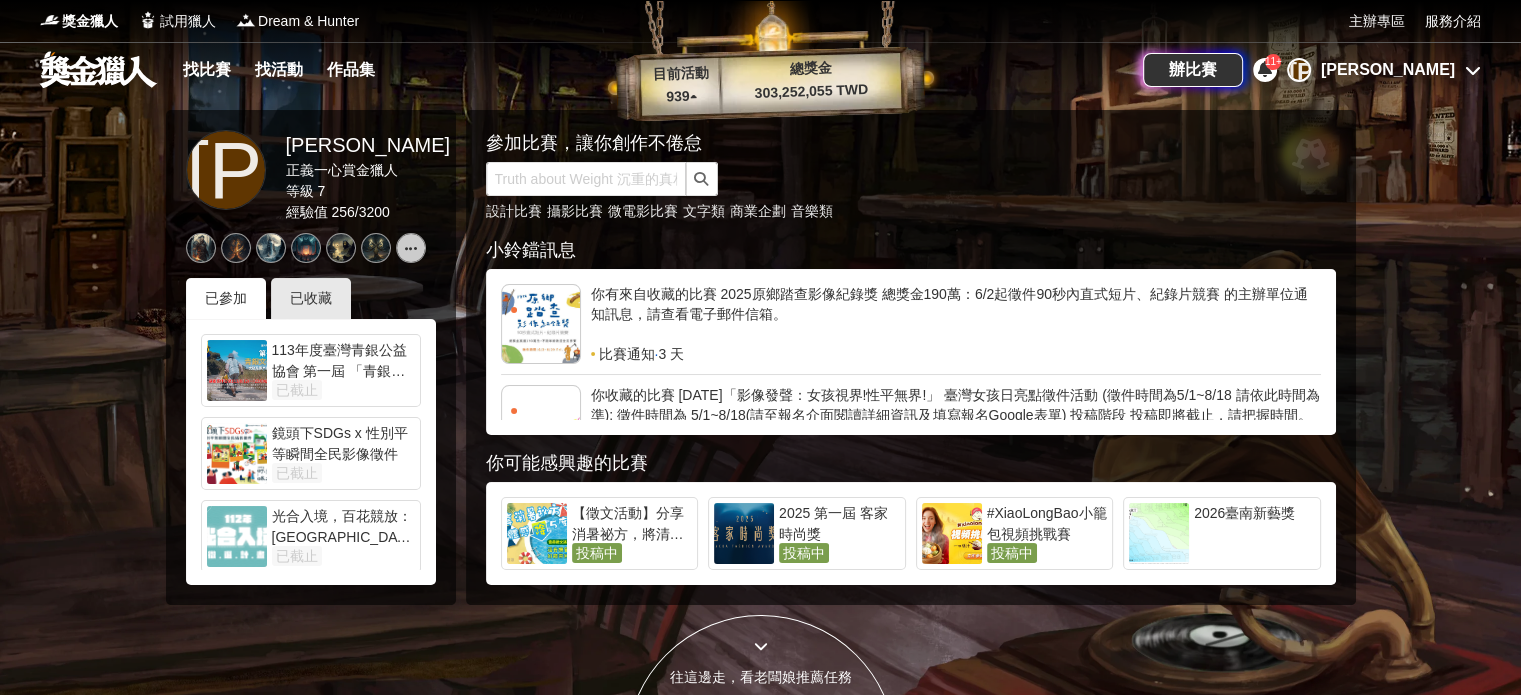 click on "你有來自收藏的比賽 2025原鄉踏查影像紀錄獎 總獎金190萬：6/2起徵件90秒內直式短片、紀錄片競賽 的主辦單位通知訊息，請查看電子郵件信箱。" at bounding box center [956, 314] 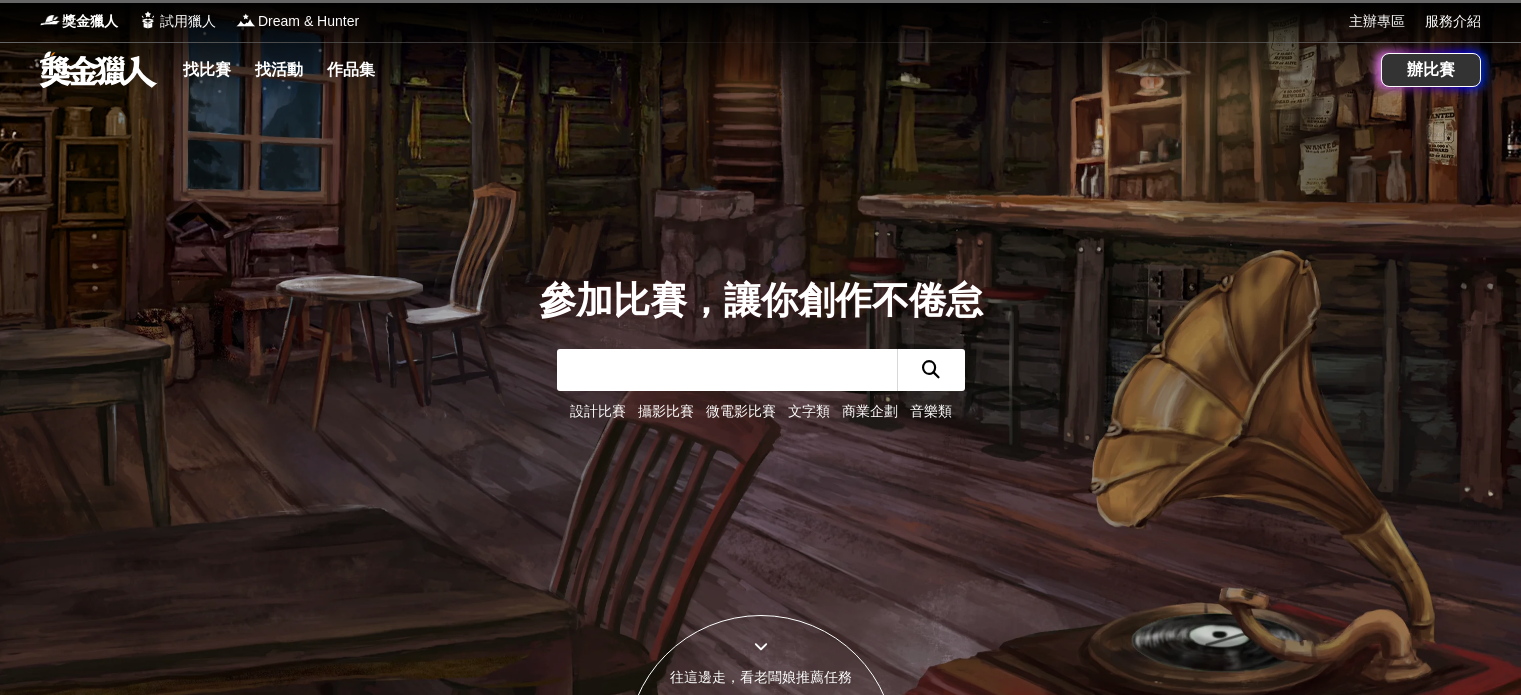 scroll, scrollTop: 0, scrollLeft: 0, axis: both 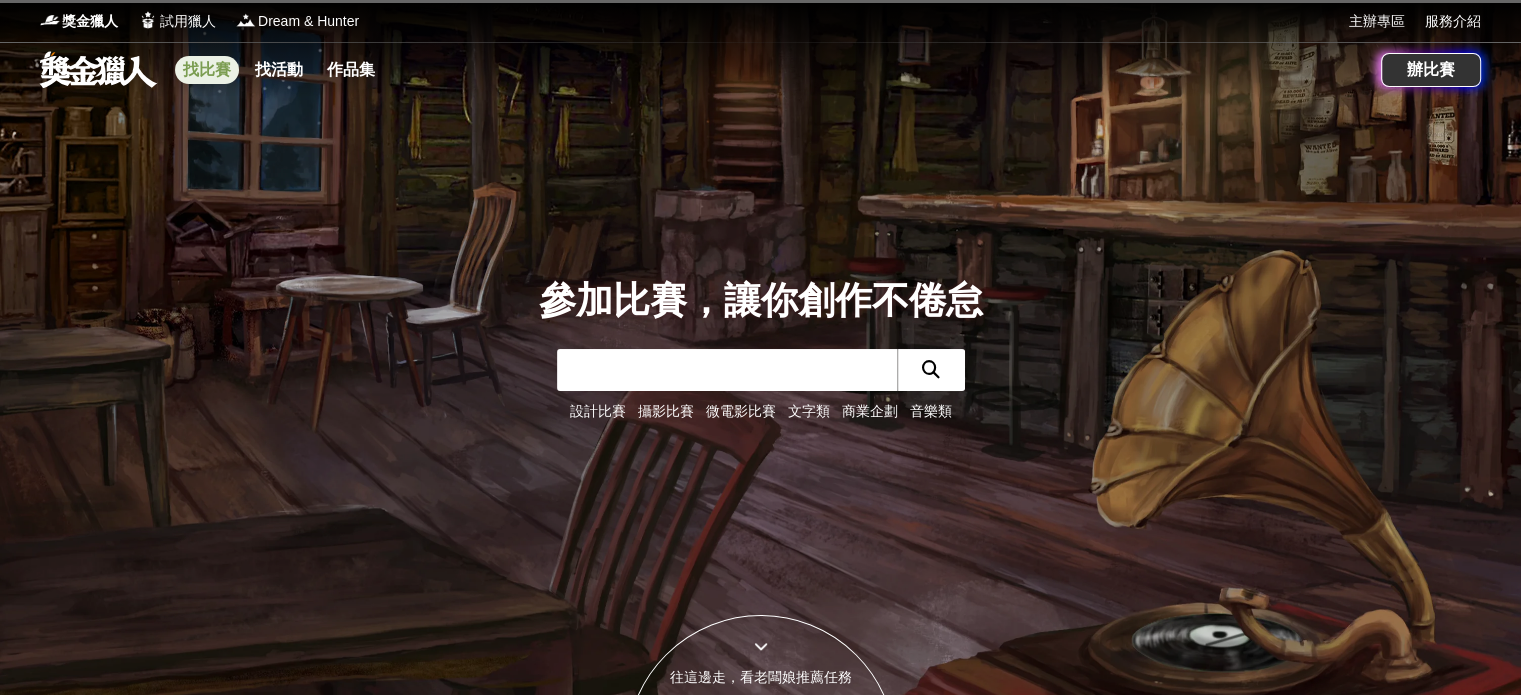 click on "找比賽" at bounding box center (207, 70) 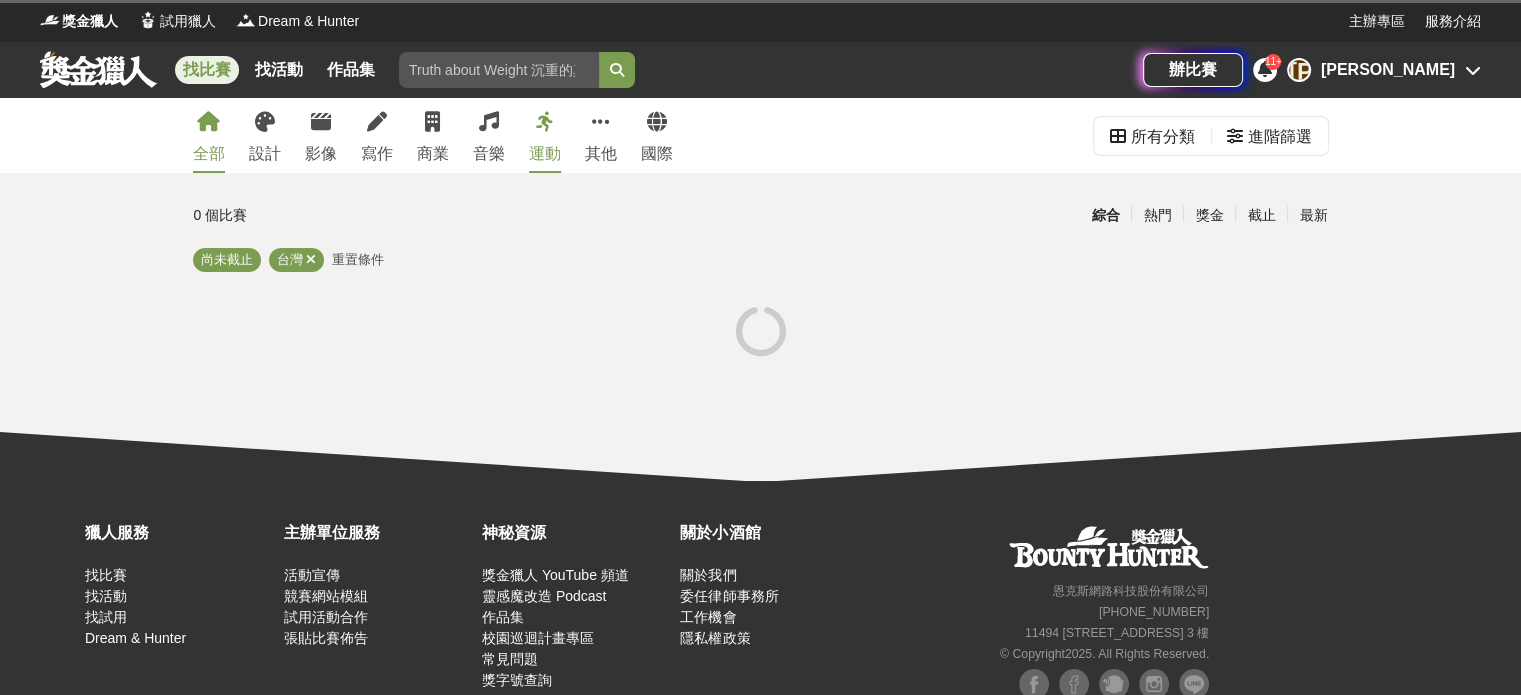 click on "[PERSON_NAME]" at bounding box center [1388, 70] 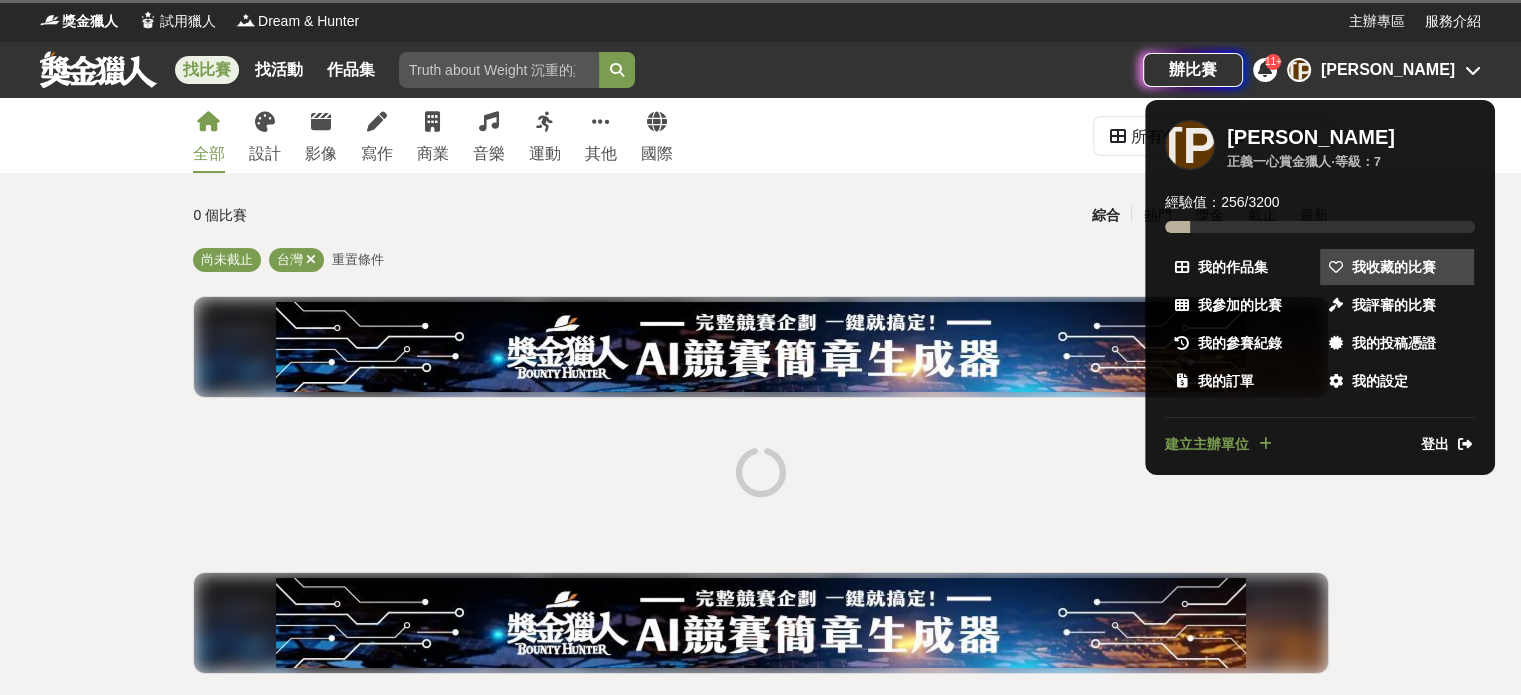 click on "我收藏的比賽" at bounding box center (1394, 267) 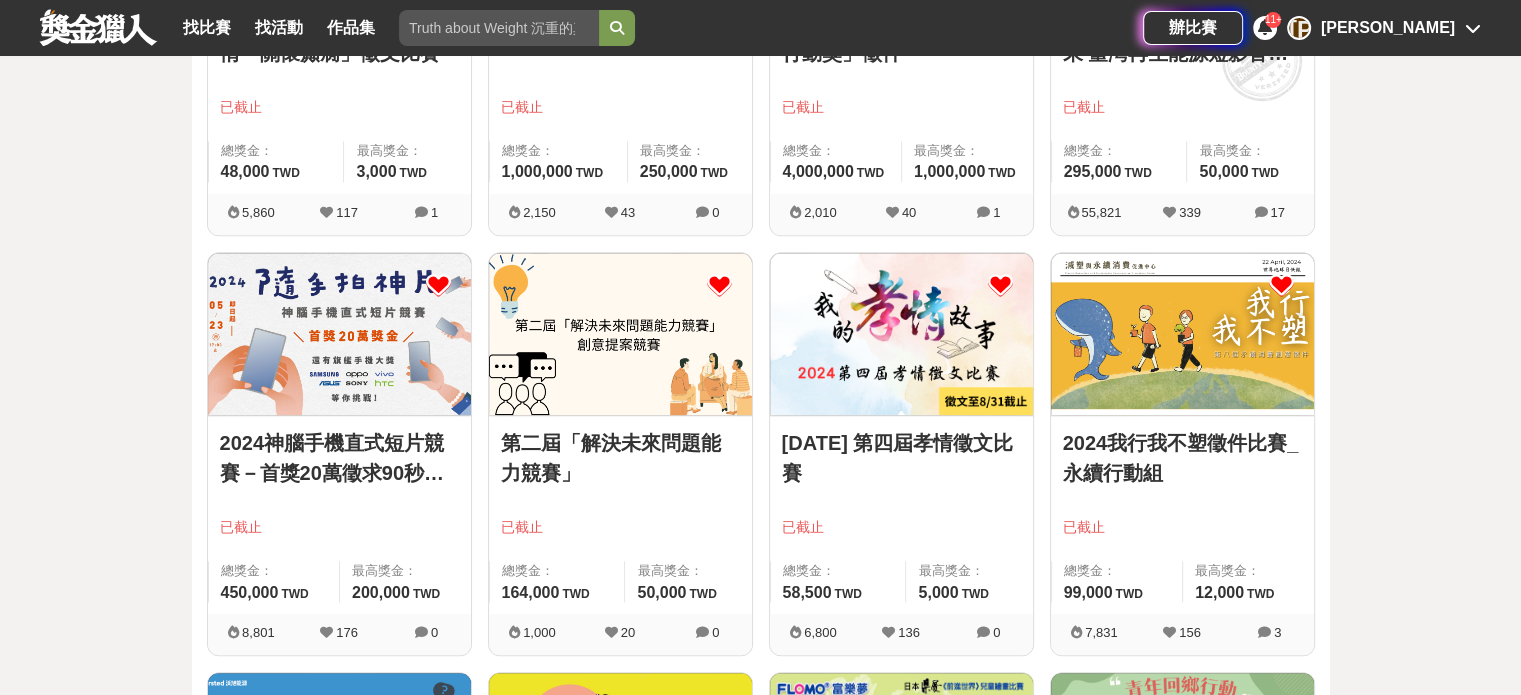 scroll, scrollTop: 9533, scrollLeft: 0, axis: vertical 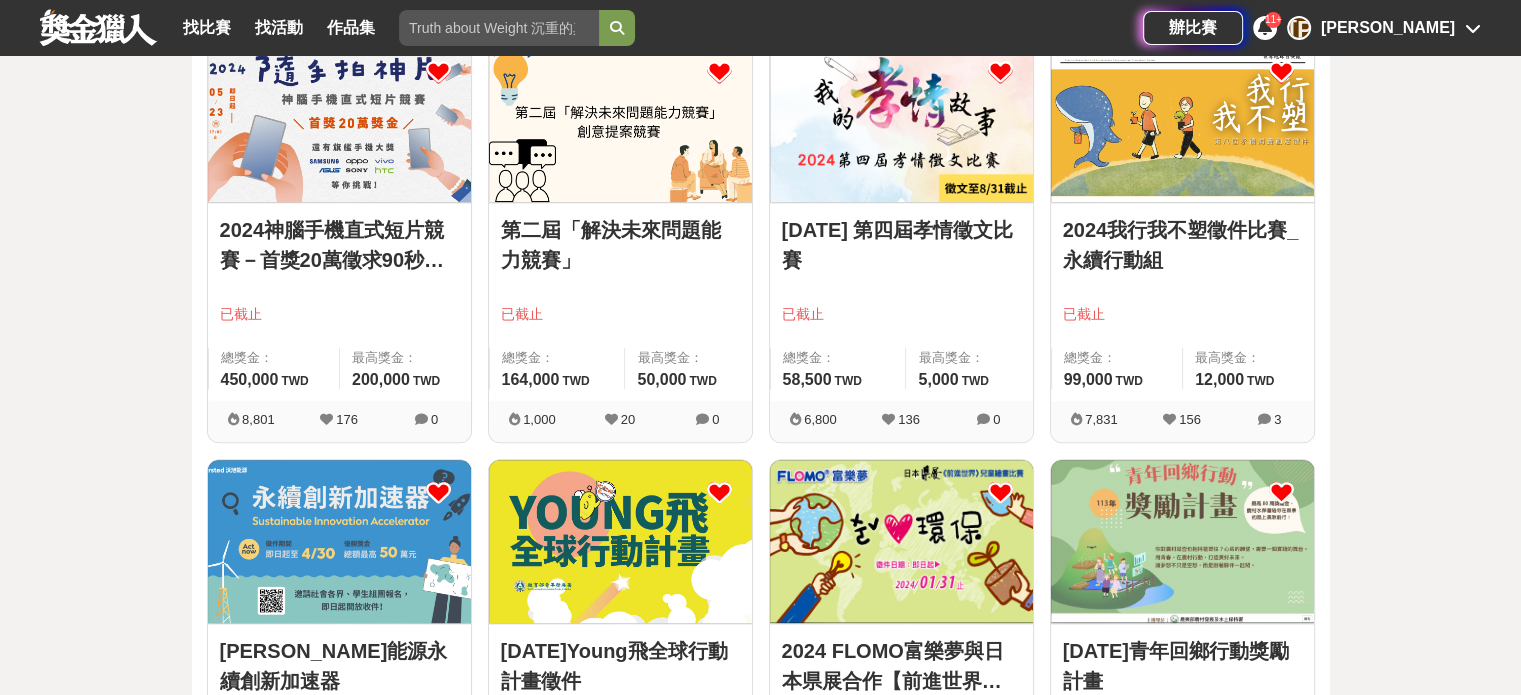 click at bounding box center (98, 27) 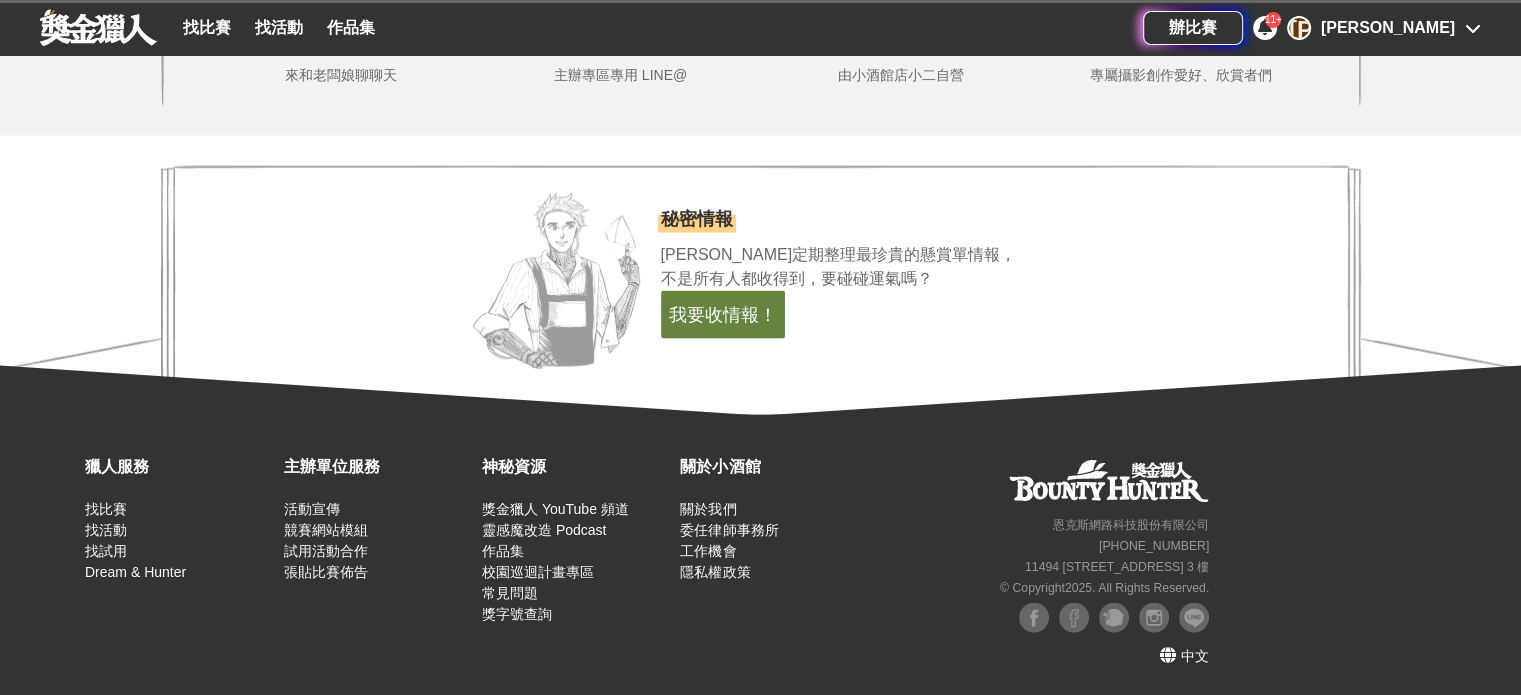 scroll, scrollTop: 3520, scrollLeft: 0, axis: vertical 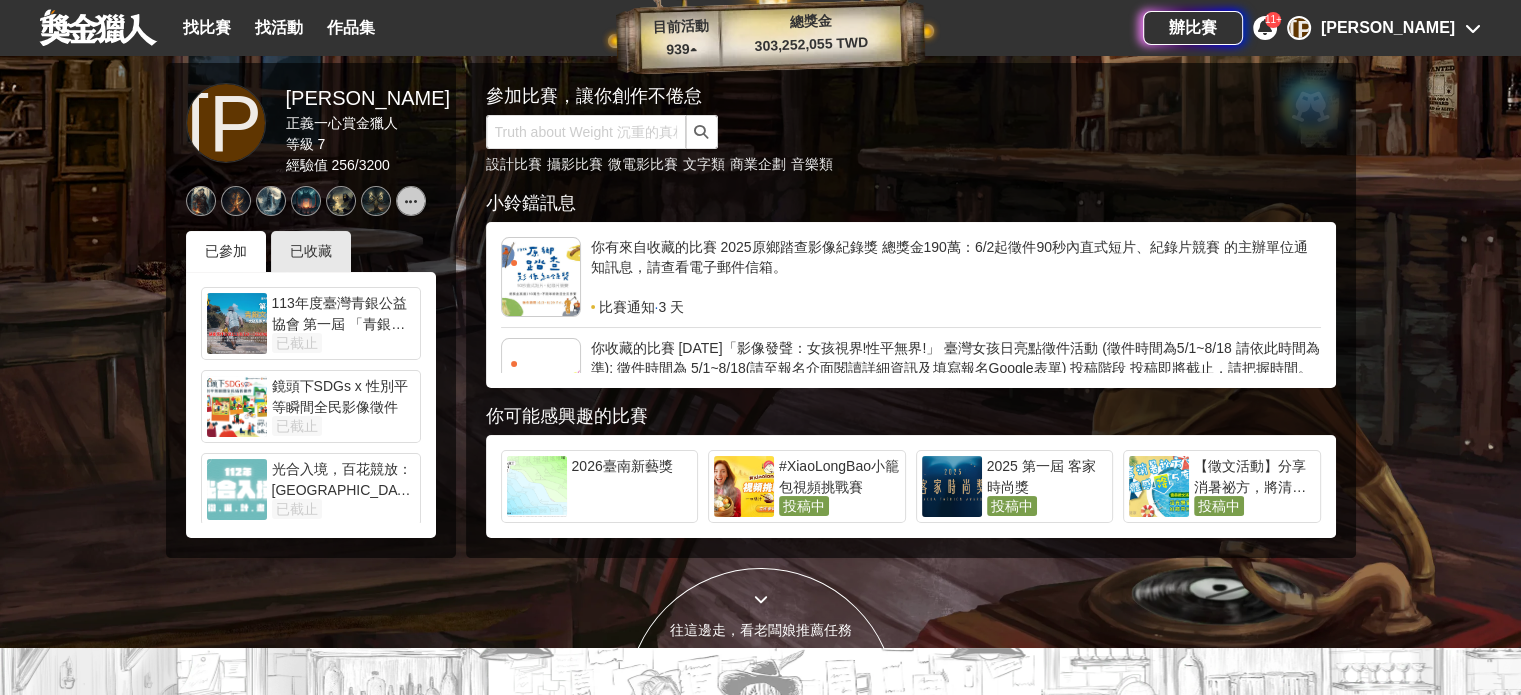 click on "你有來自收藏的比賽 2025原鄉踏查影像紀錄獎 總獎金190萬：6/2起徵件90秒內直式短片、紀錄片競賽 的主辦單位通知訊息，請查看電子郵件信箱。" at bounding box center (956, 267) 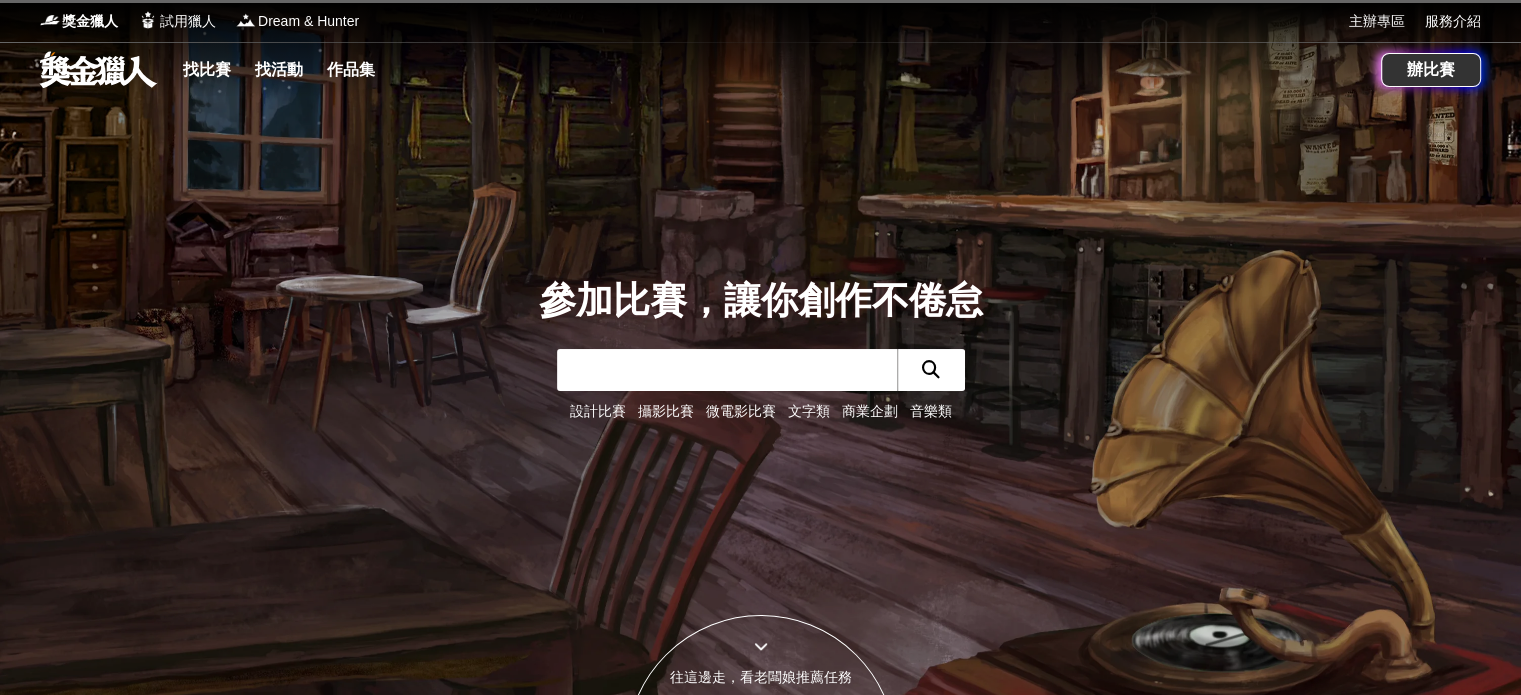 scroll, scrollTop: 131, scrollLeft: 0, axis: vertical 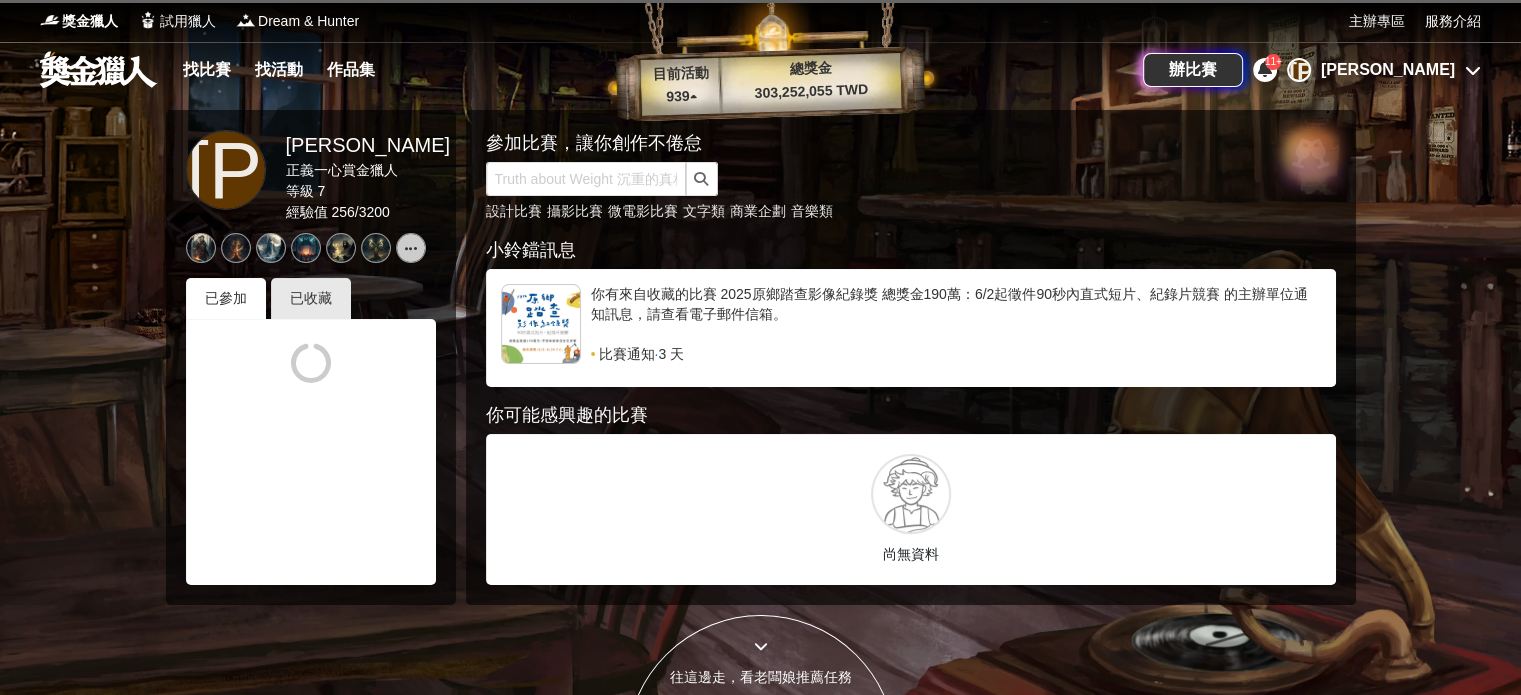 click on "[PERSON_NAME]" at bounding box center (1299, 70) 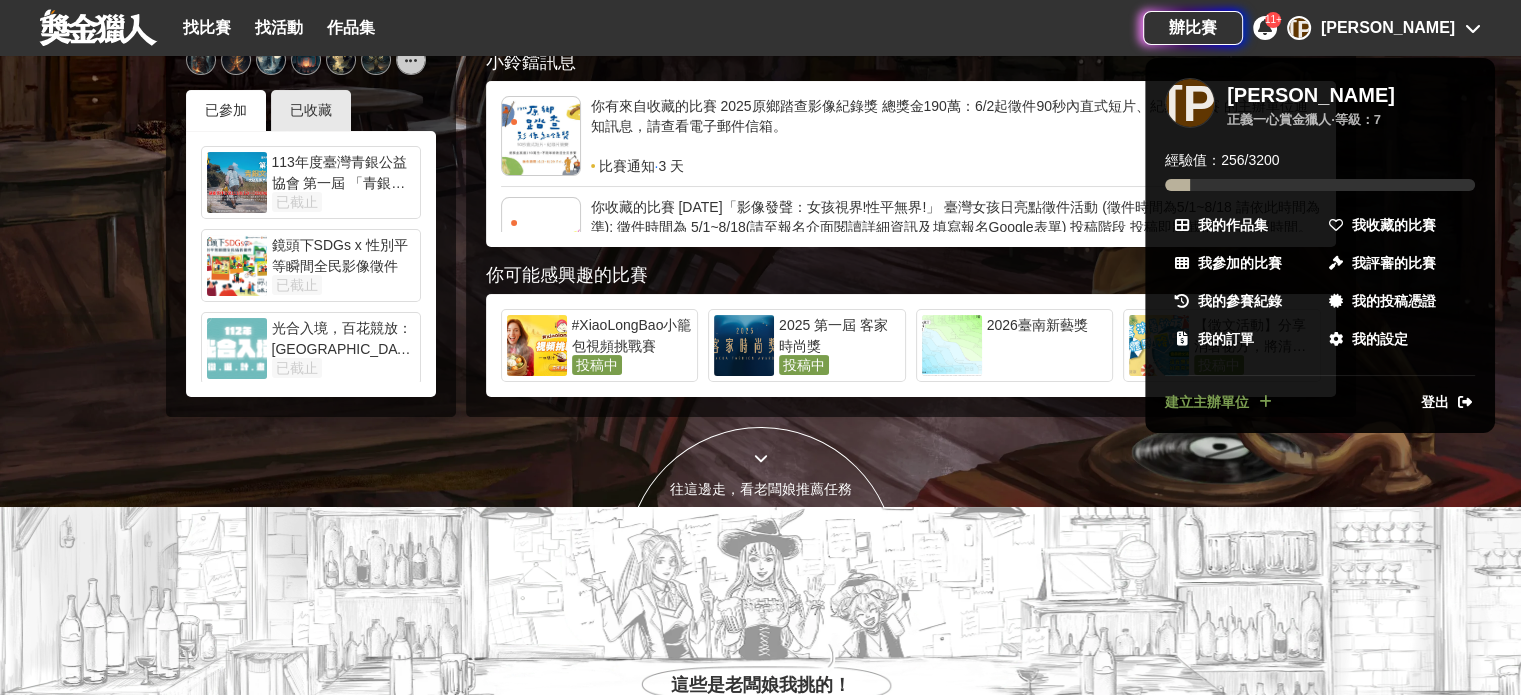 scroll, scrollTop: 200, scrollLeft: 0, axis: vertical 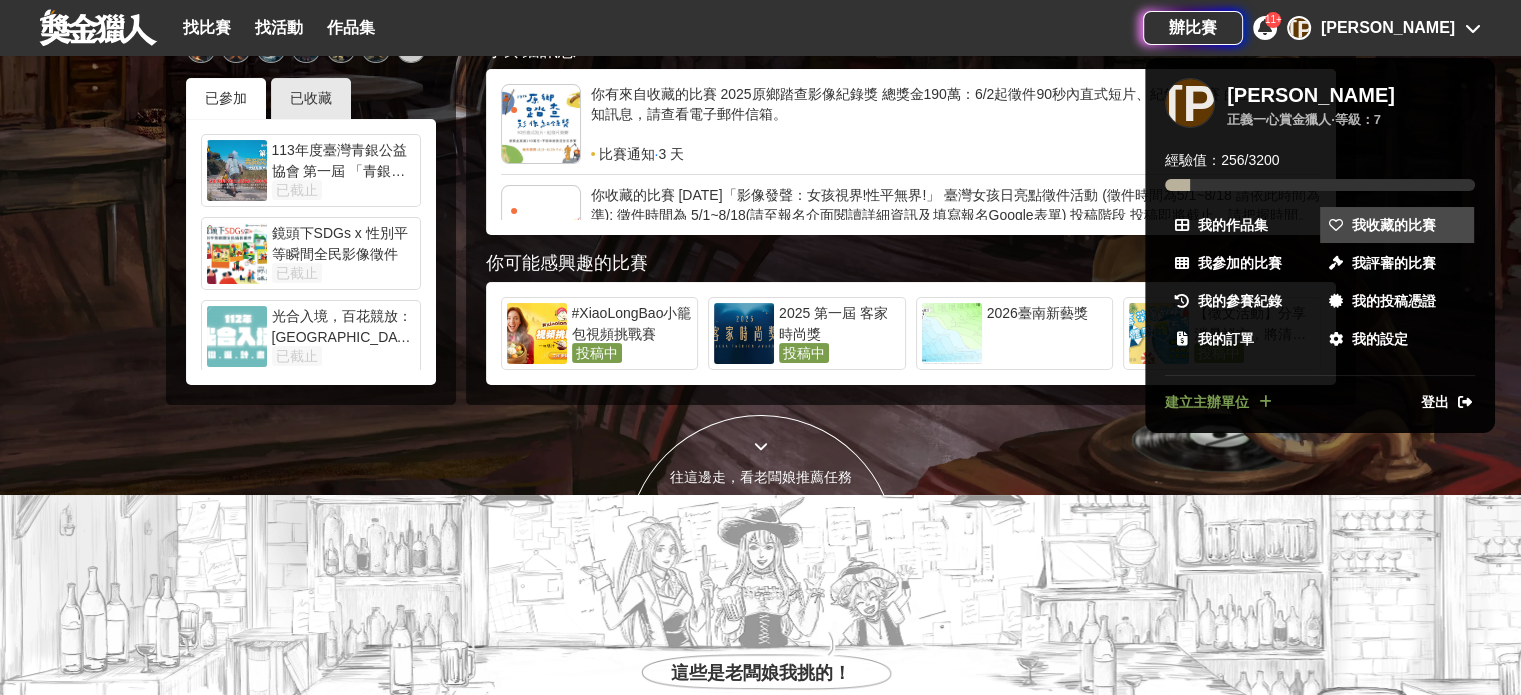 click on "我收藏的比賽" at bounding box center (1394, 225) 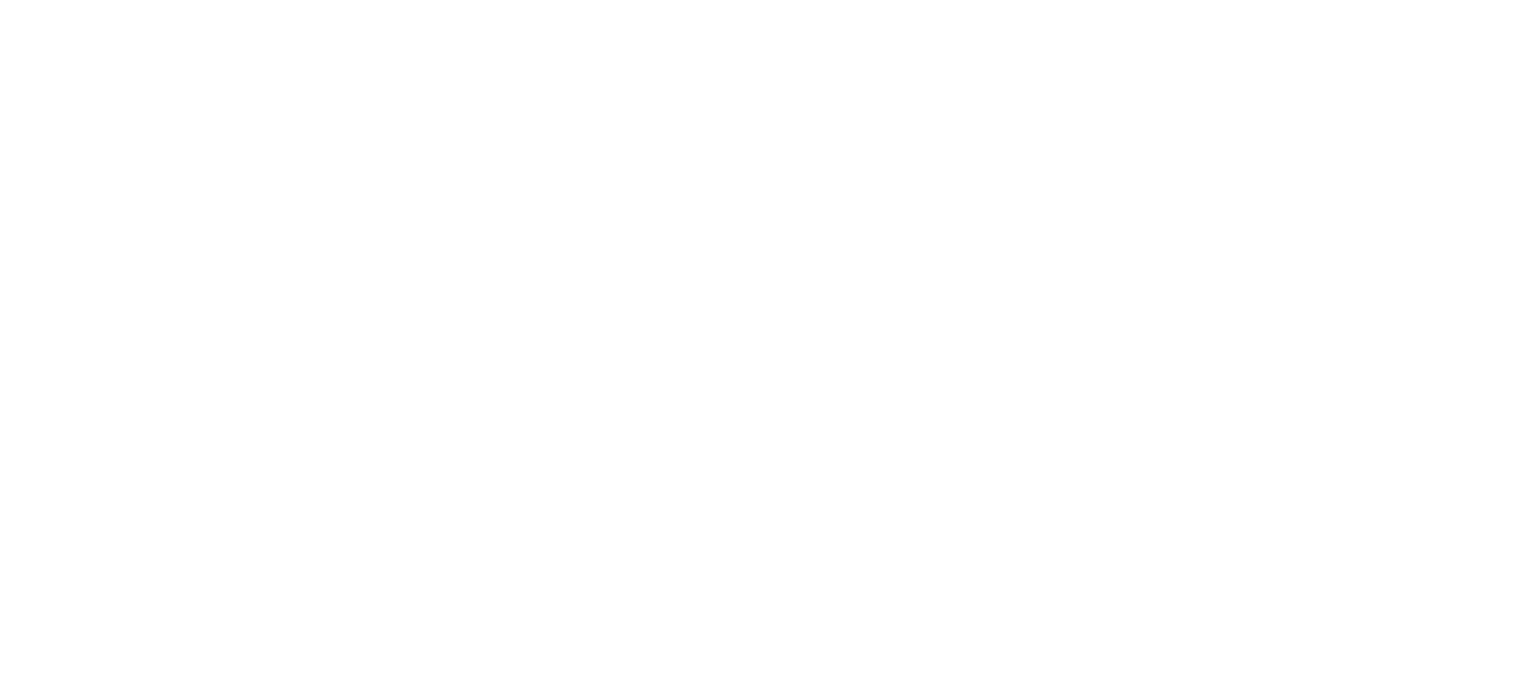 scroll, scrollTop: 0, scrollLeft: 0, axis: both 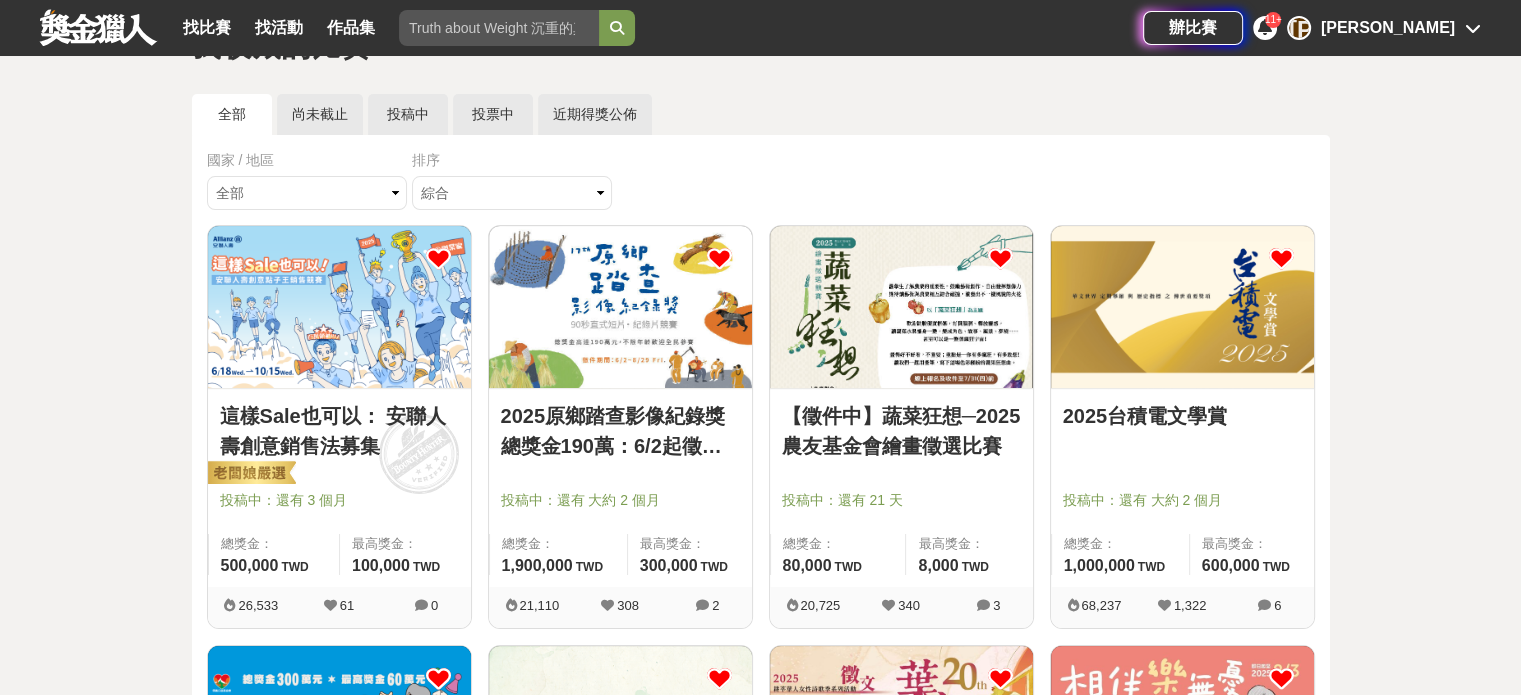 click on "2025原鄉踏查影像紀錄獎 總獎金190萬：6/2起徵件90秒內直式短片、紀錄片競賽" at bounding box center (620, 431) 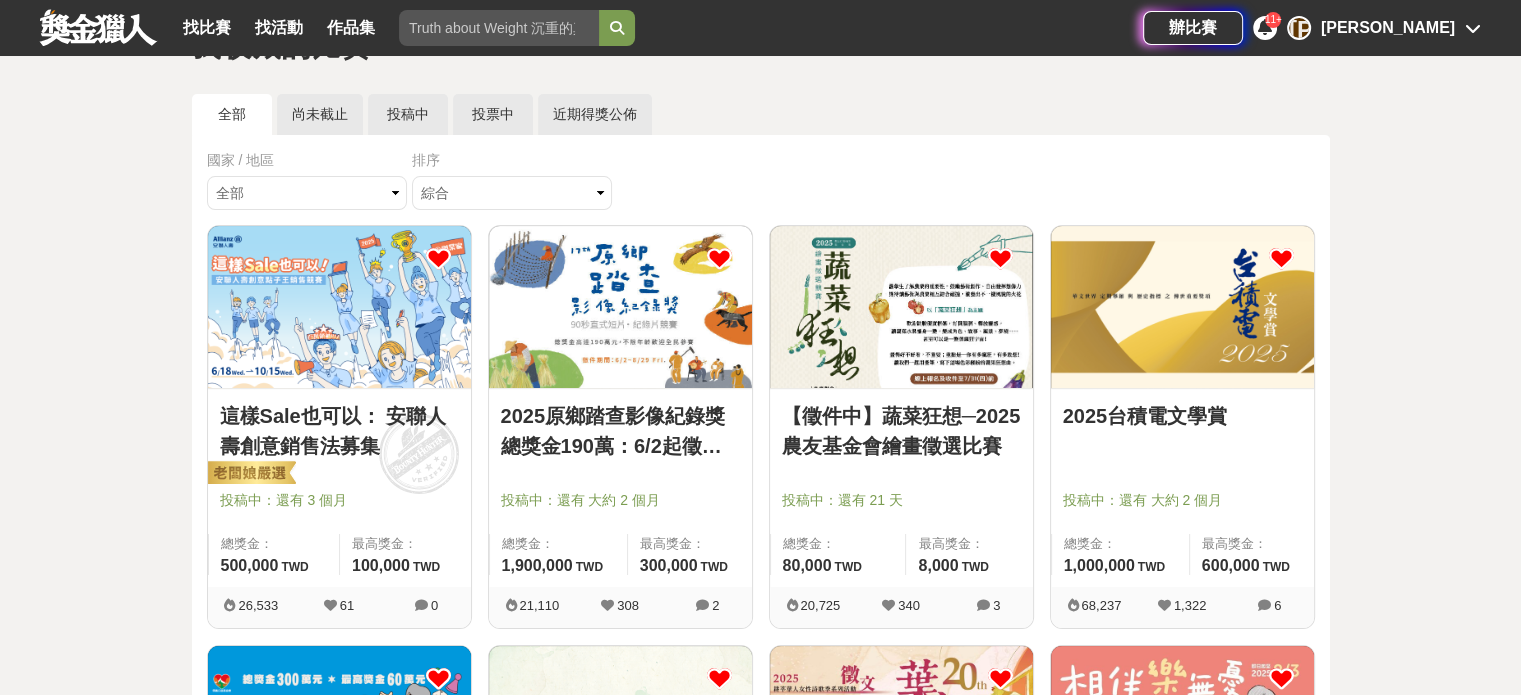 scroll, scrollTop: 0, scrollLeft: 0, axis: both 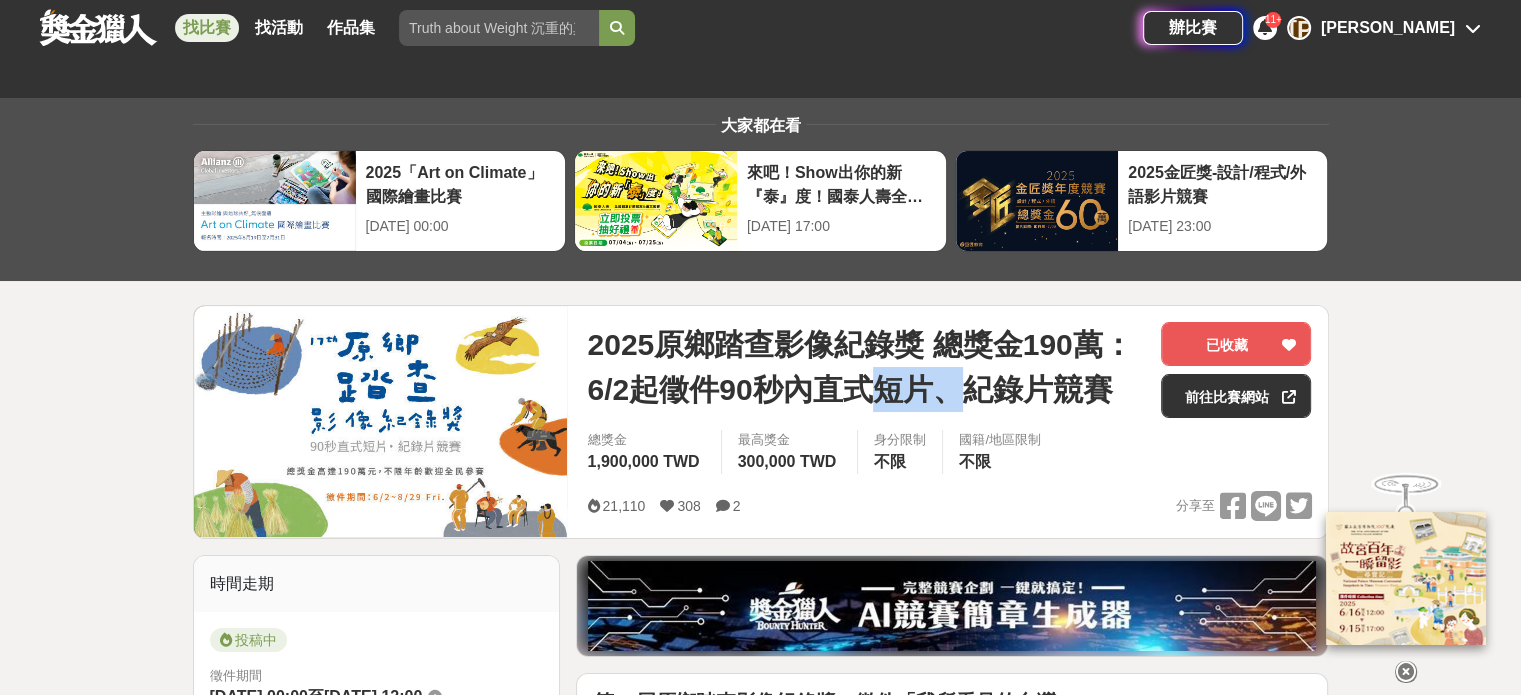 drag, startPoint x: 867, startPoint y: 389, endPoint x: 968, endPoint y: 410, distance: 103.16007 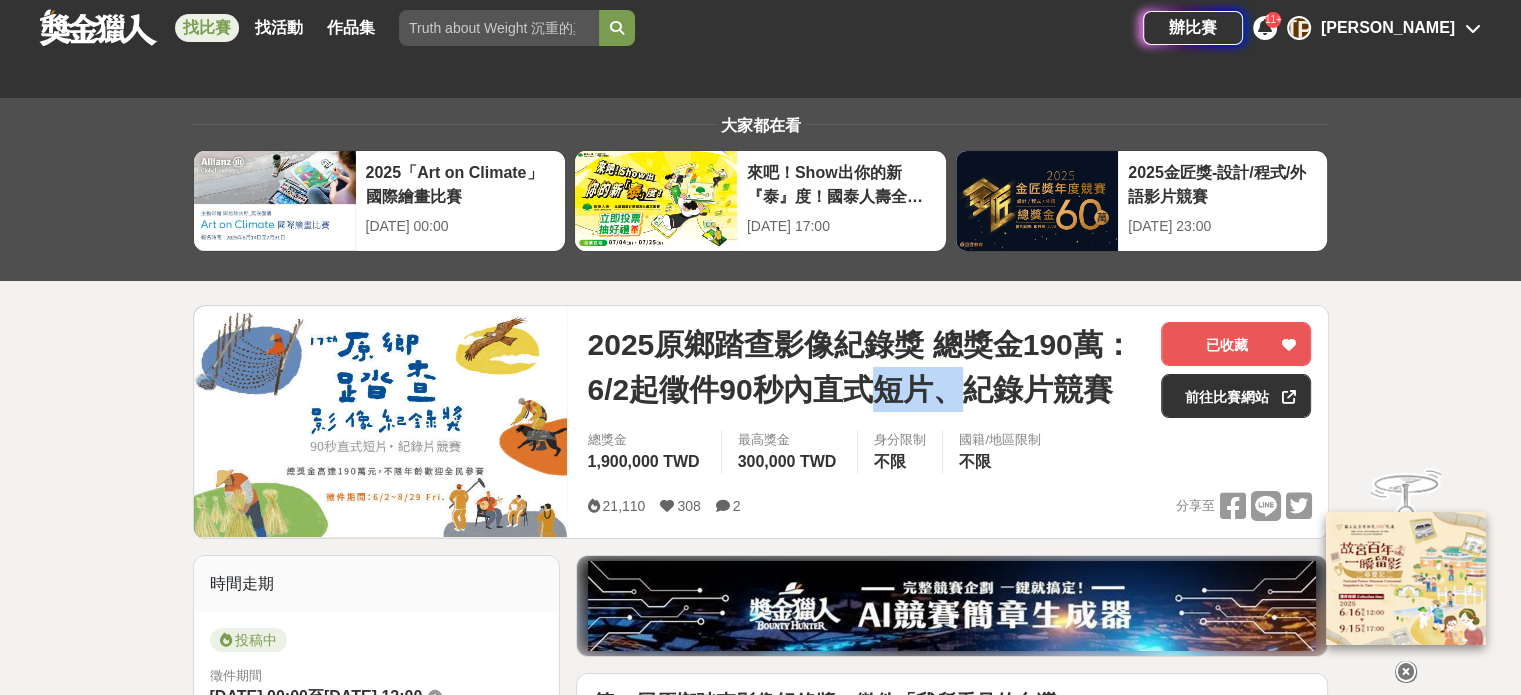 click on "2025原鄉踏查影像紀錄獎 總獎金190萬：6/2起徵件90秒內直式短片、紀錄片競賽" at bounding box center [866, 367] 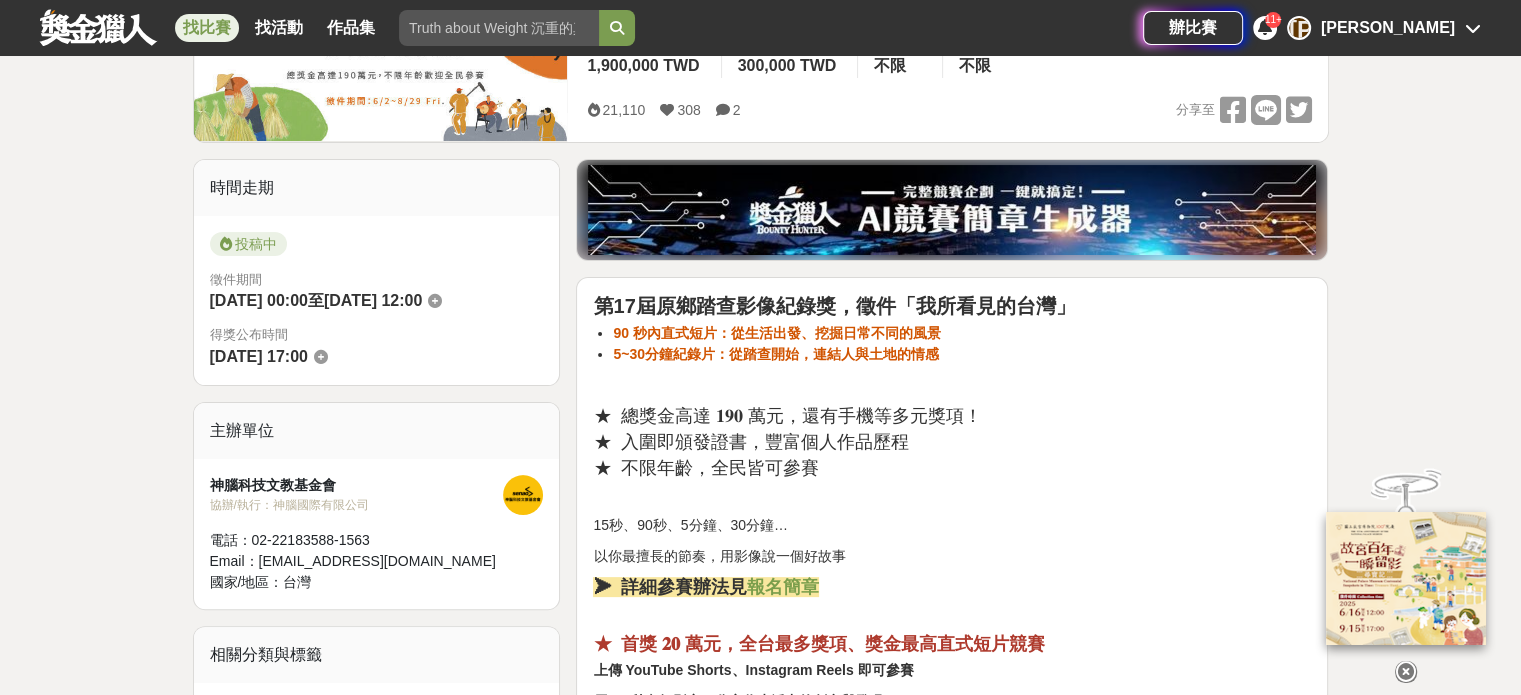 scroll, scrollTop: 400, scrollLeft: 0, axis: vertical 